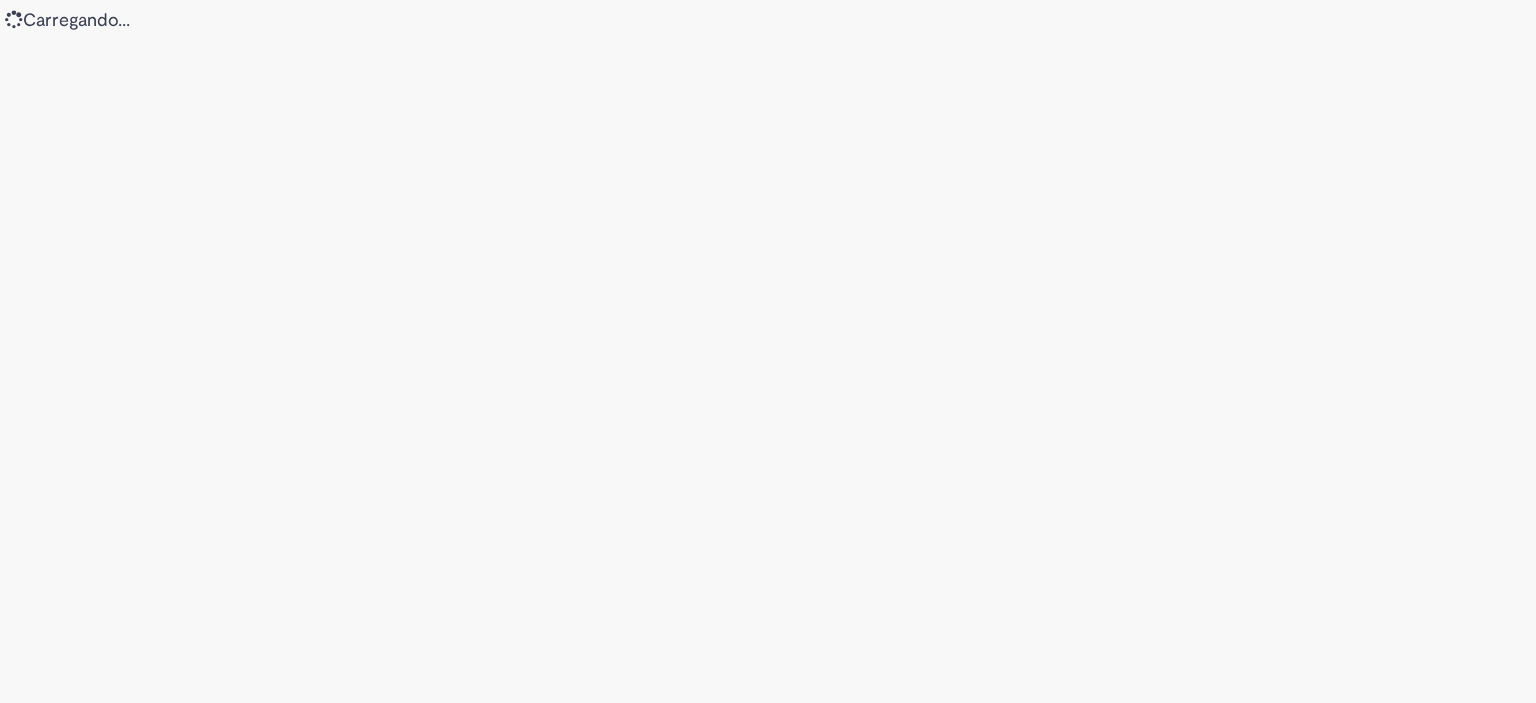 scroll, scrollTop: 0, scrollLeft: 0, axis: both 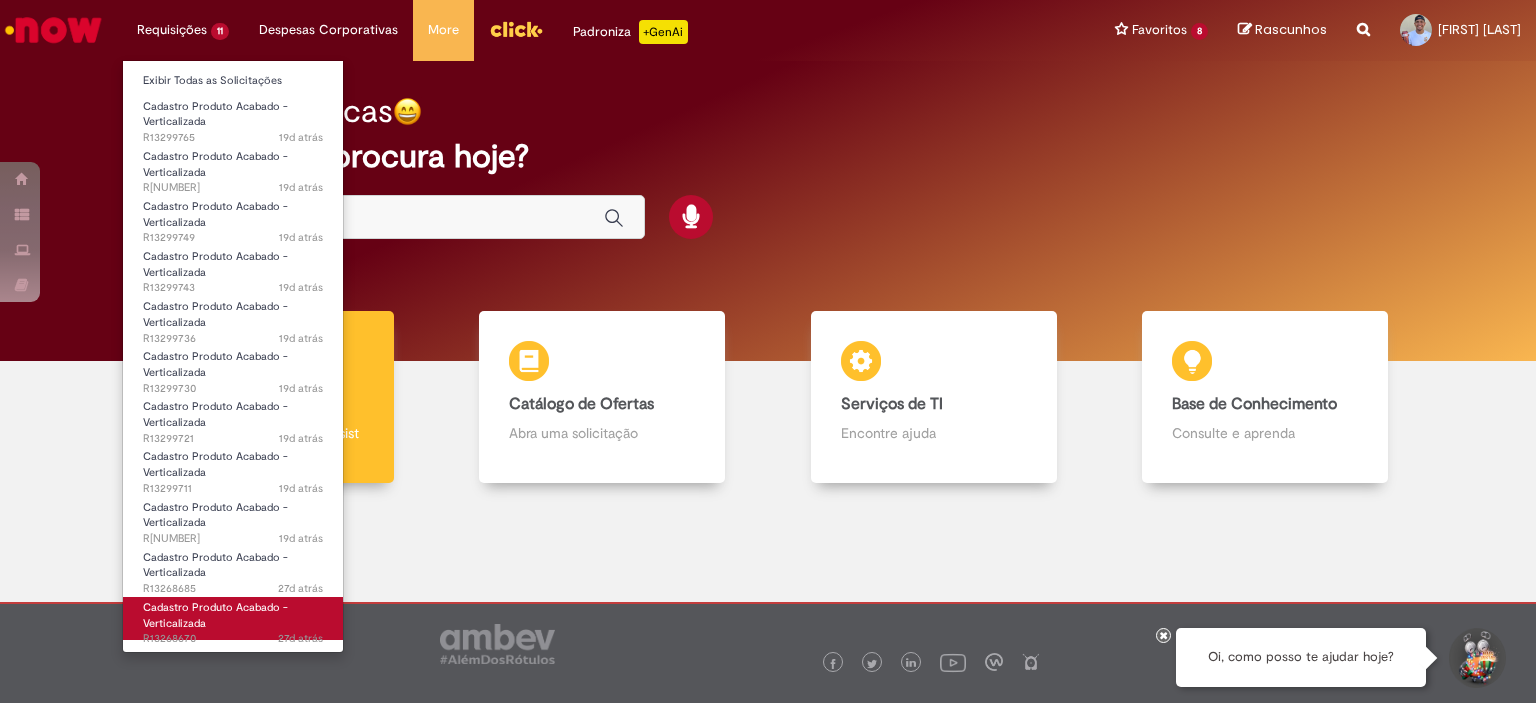 drag, startPoint x: 234, startPoint y: 622, endPoint x: 244, endPoint y: 623, distance: 10.049875 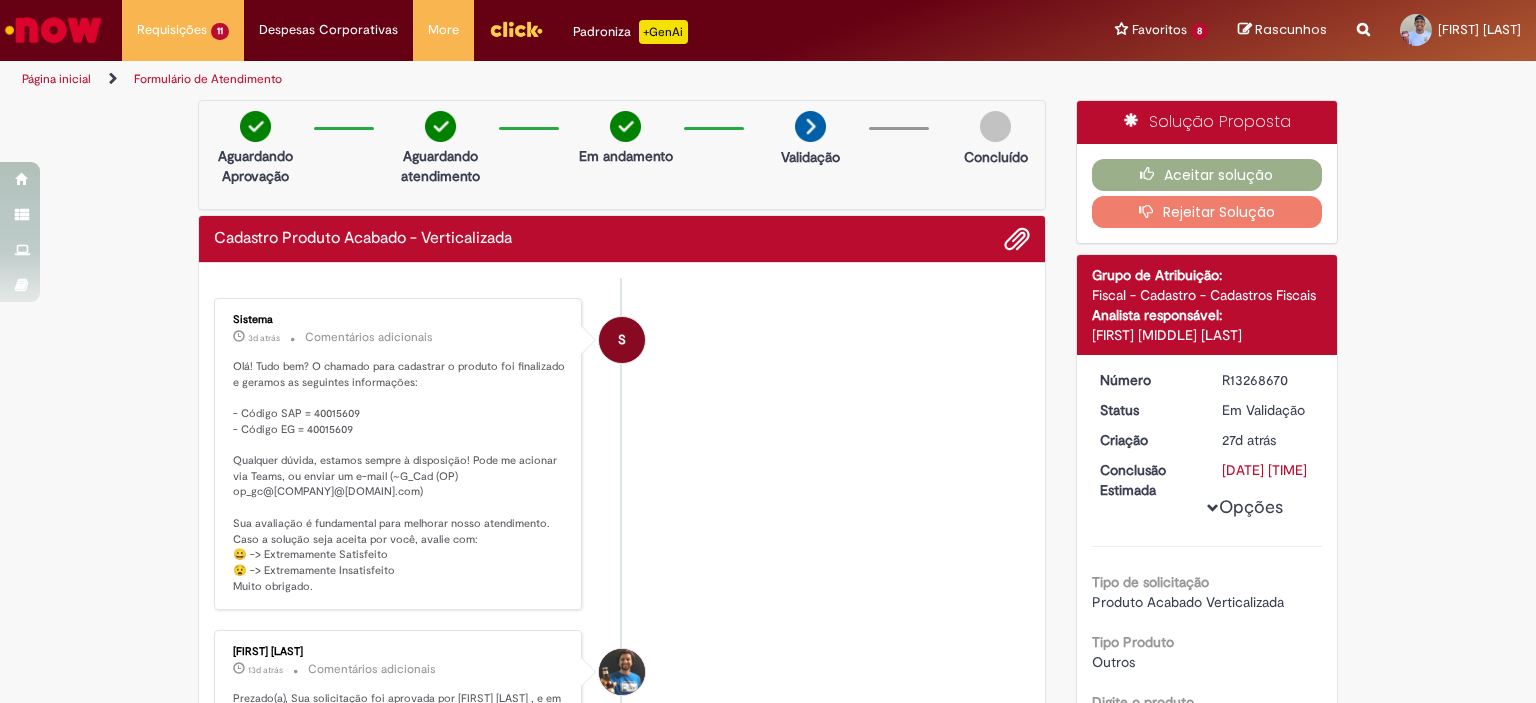 click on "Olá! Tudo bem? O chamado para cadastrar o produto foi finalizado e geramos as seguintes informações:
- Código SAP = 40015609
- Código EG = 40015609
Qualquer dúvida, estamos sempre à disposição! Pode me acionar via Teams, ou enviar um e-mail (~G_Cad (OP) op_gc@[COMPANY]@[DOMAIN].com)
Sua avaliação é fundamental para melhorar nosso atendimento.
Caso a solução seja aceita por você, avalie com:
😀 -> Extremamente Satisfeito
😧 -> Extremamente Insatisfeito
Muito obrigado." at bounding box center [399, 477] 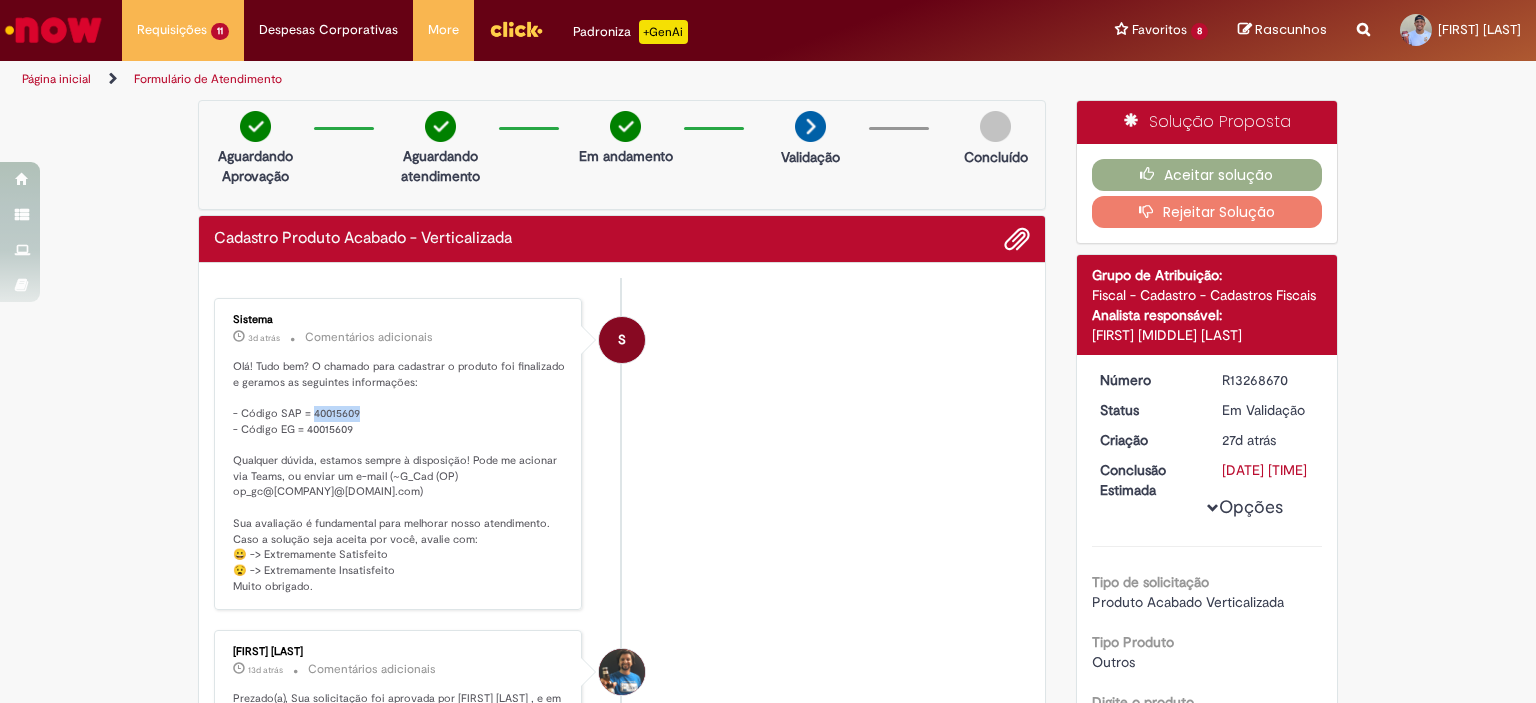 click on "Olá! Tudo bem? O chamado para cadastrar o produto foi finalizado e geramos as seguintes informações:
- Código SAP = 40015609
- Código EG = 40015609
Qualquer dúvida, estamos sempre à disposição! Pode me acionar via Teams, ou enviar um e-mail (~G_Cad (OP) op_gc@[COMPANY]@[DOMAIN].com)
Sua avaliação é fundamental para melhorar nosso atendimento.
Caso a solução seja aceita por você, avalie com:
😀 -> Extremamente Satisfeito
😧 -> Extremamente Insatisfeito
Muito obrigado." at bounding box center (399, 477) 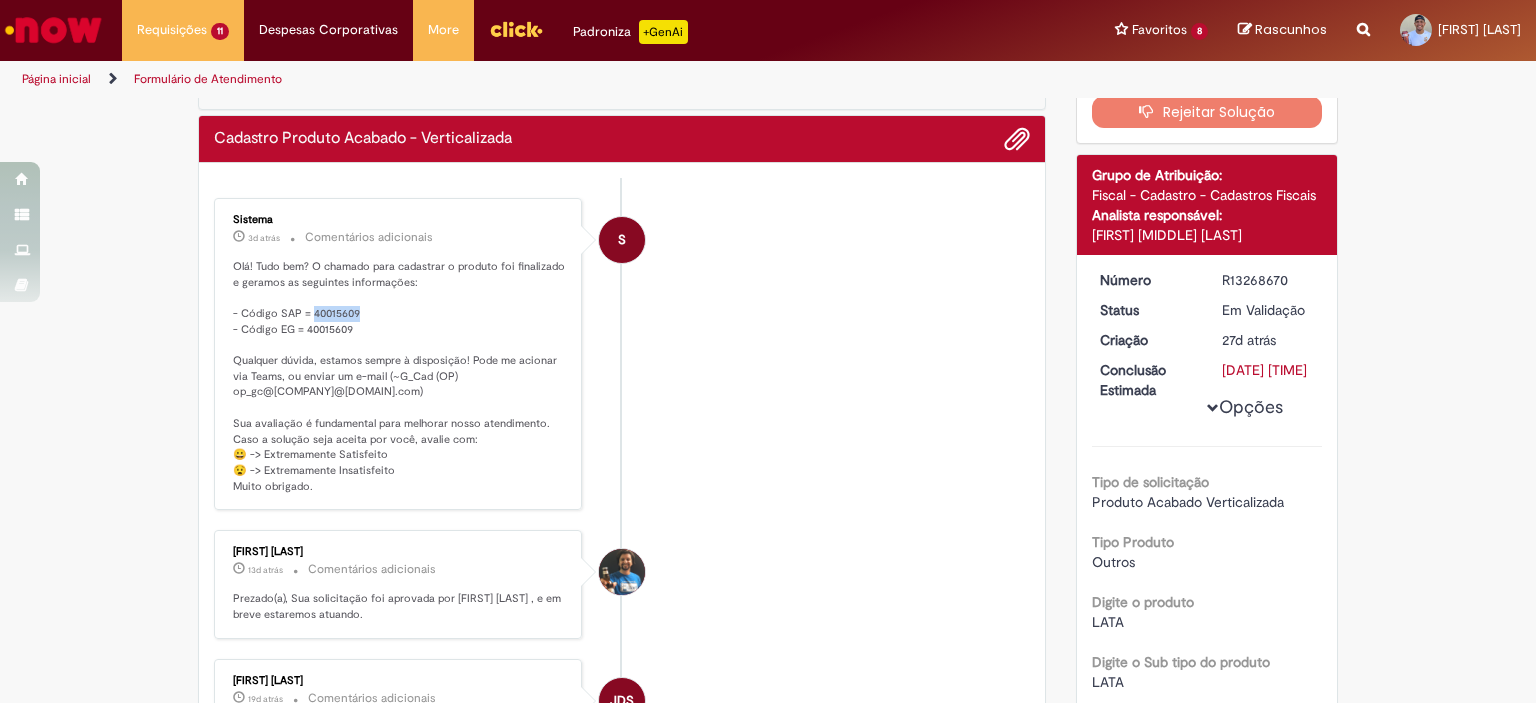 scroll, scrollTop: 0, scrollLeft: 0, axis: both 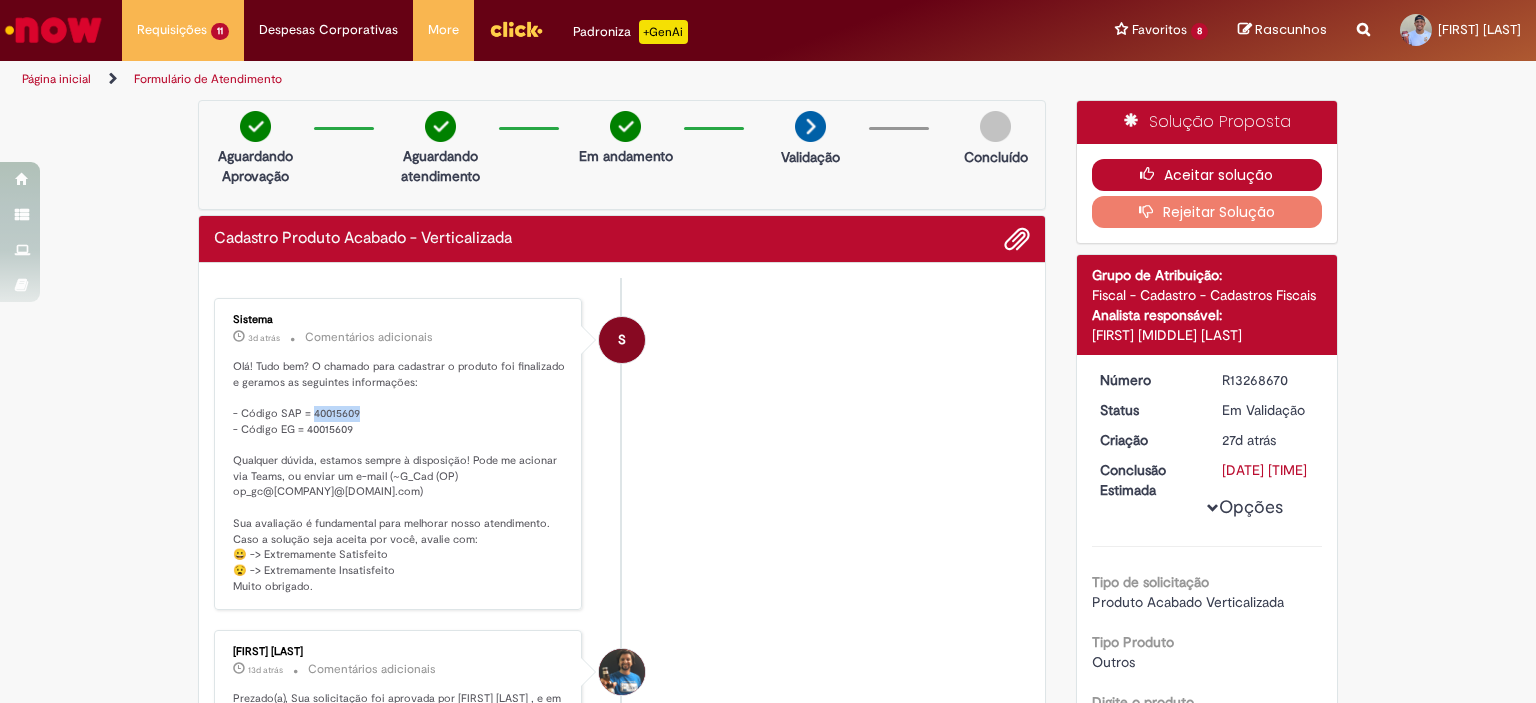 click on "Aceitar solução" at bounding box center (1207, 175) 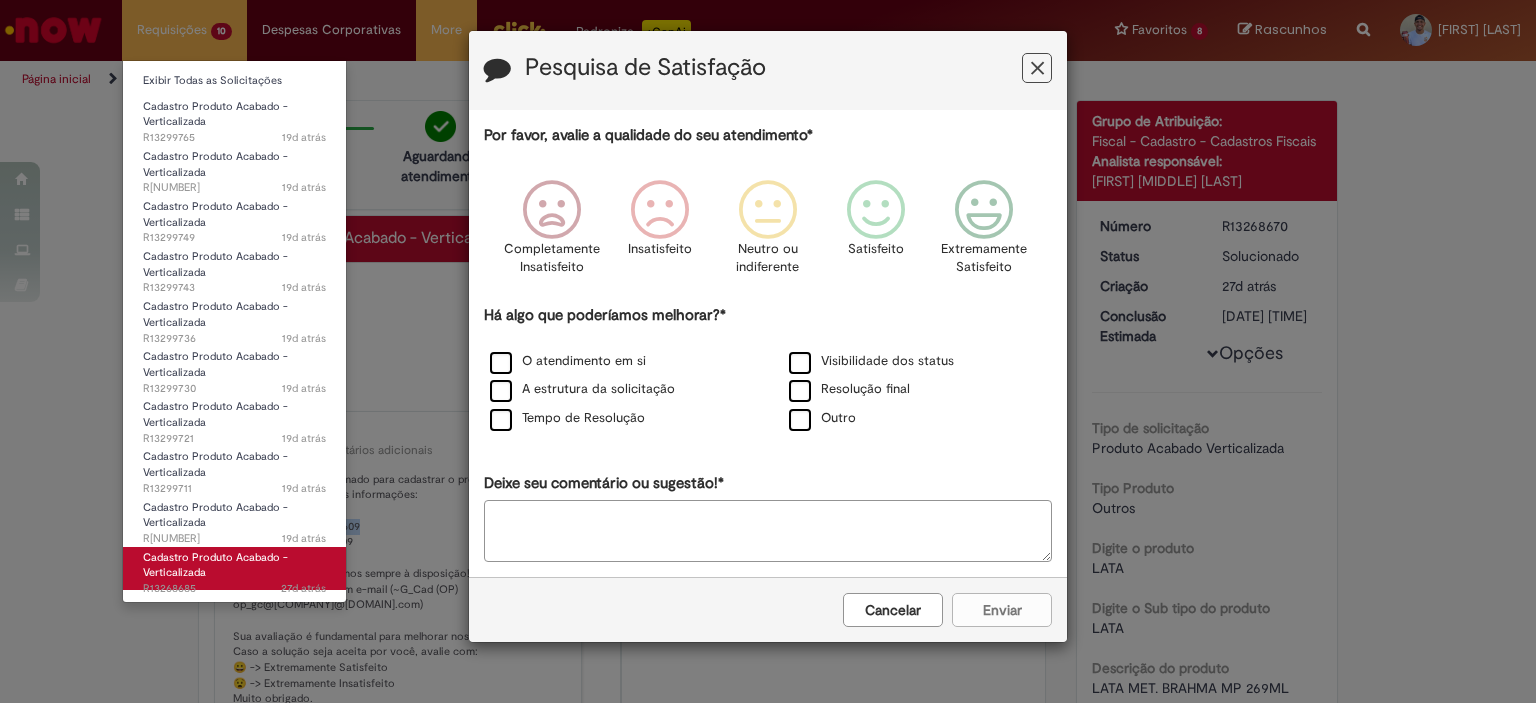 click on "Cadastro Produto Acabado - Verticalizada
27d atrás 27 dias atrás  R13268685" at bounding box center (234, 568) 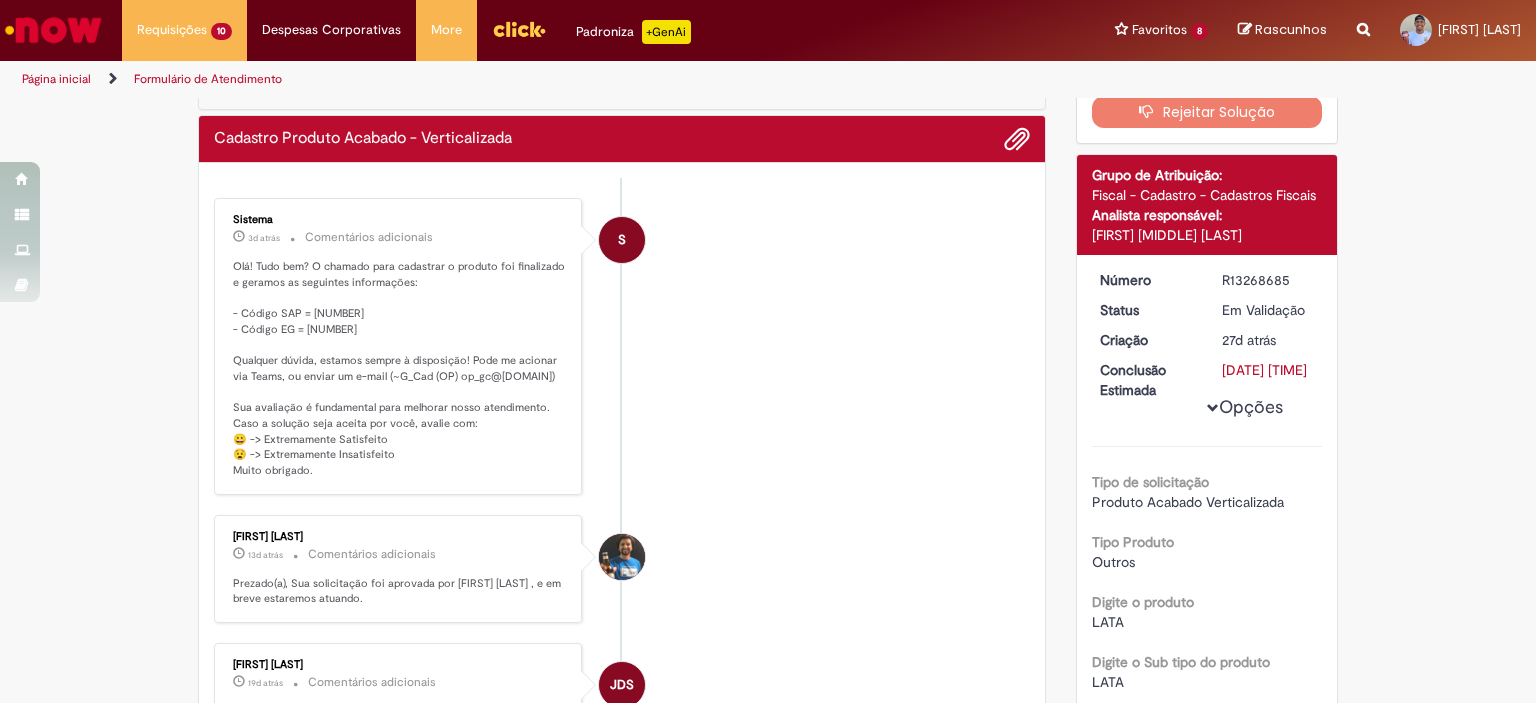 scroll, scrollTop: 0, scrollLeft: 0, axis: both 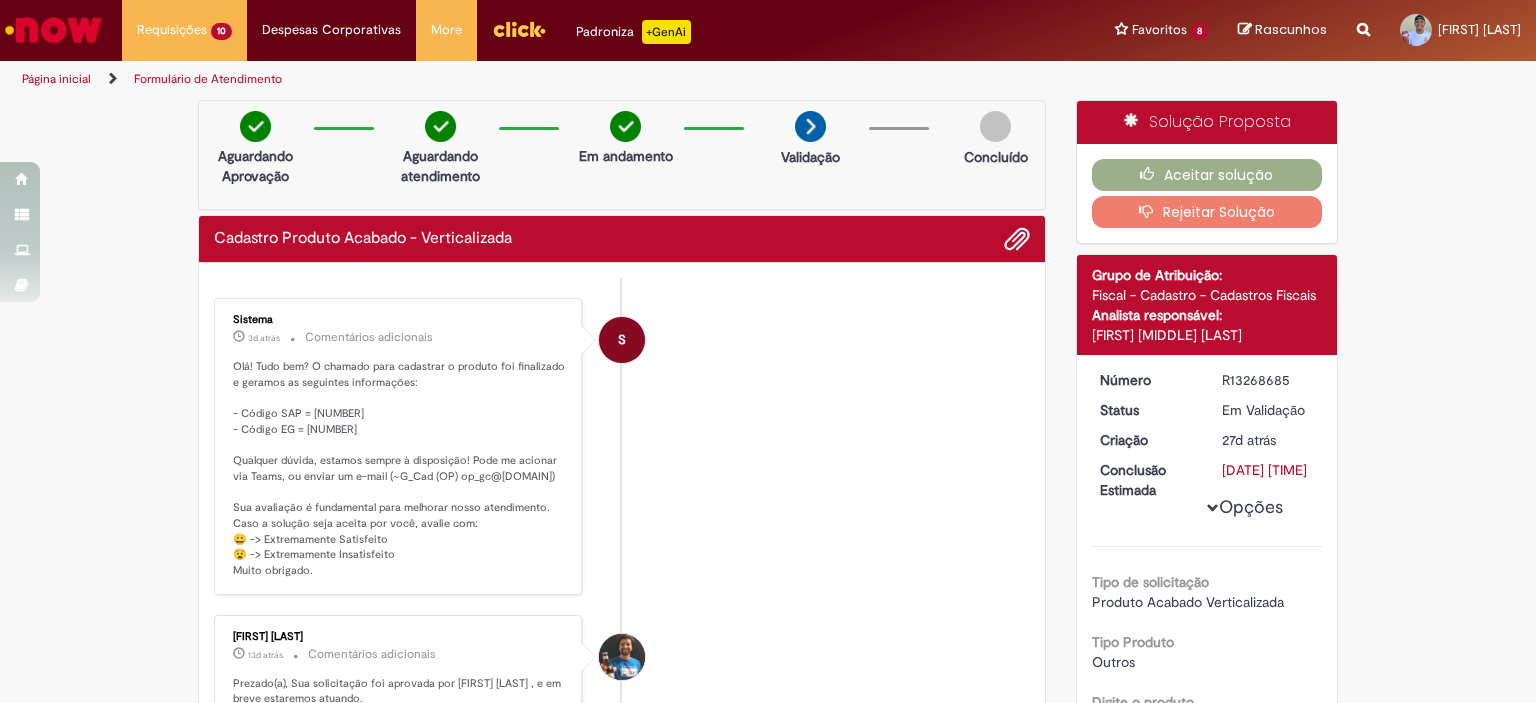 click on "Olá! Tudo bem? O chamado para cadastrar o produto foi finalizado e geramos as seguintes informações:
- Código SAP = 40015608
- Código EG = 40015608
Qualquer dúvida, estamos sempre à disposição! Pode me acionar via Teams, ou enviar um e-mail (~G_Cad (OP) op_gc@[COMPANY]@[DOMAIN].com)
Sua avaliação é fundamental para melhorar nosso atendimento.
Caso a solução seja aceita por você, avalie com:
😀 -> Extremamente Satisfeito
😧 -> Extremamente Insatisfeito
Muito obrigado." at bounding box center (399, 469) 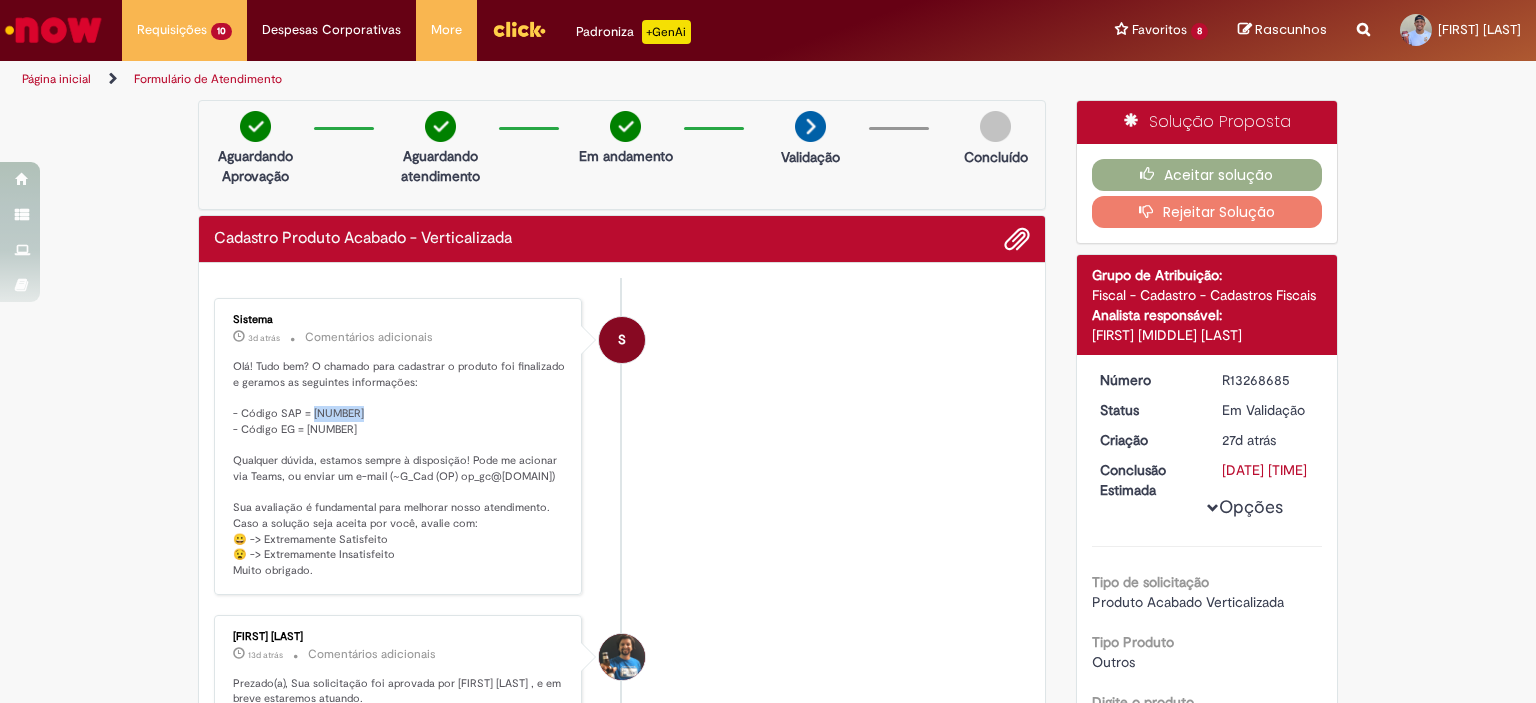 click on "Olá! Tudo bem? O chamado para cadastrar o produto foi finalizado e geramos as seguintes informações:
- Código SAP = 40015608
- Código EG = 40015608
Qualquer dúvida, estamos sempre à disposição! Pode me acionar via Teams, ou enviar um e-mail (~G_Cad (OP) op_gc@[COMPANY]@[DOMAIN].com)
Sua avaliação é fundamental para melhorar nosso atendimento.
Caso a solução seja aceita por você, avalie com:
😀 -> Extremamente Satisfeito
😧 -> Extremamente Insatisfeito
Muito obrigado." at bounding box center (399, 469) 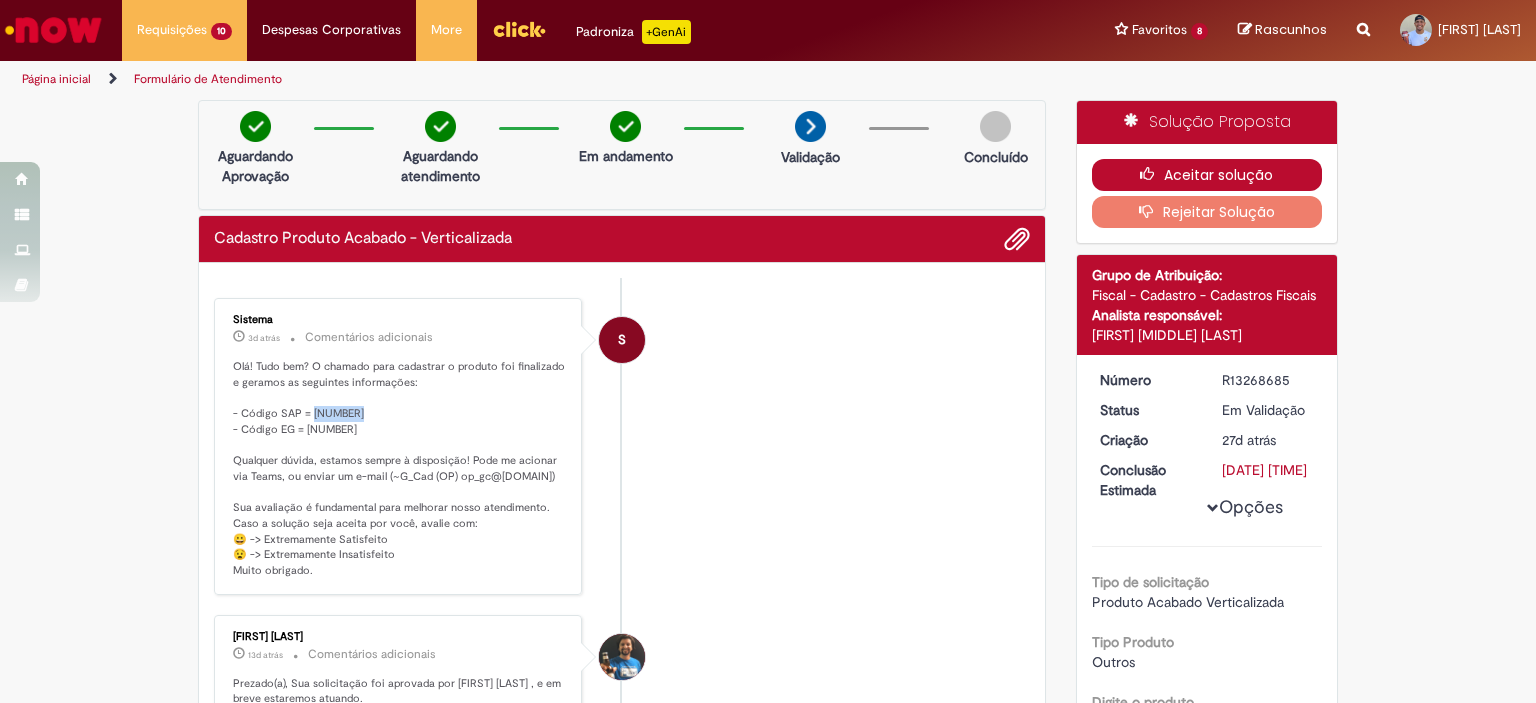 click at bounding box center (1152, 174) 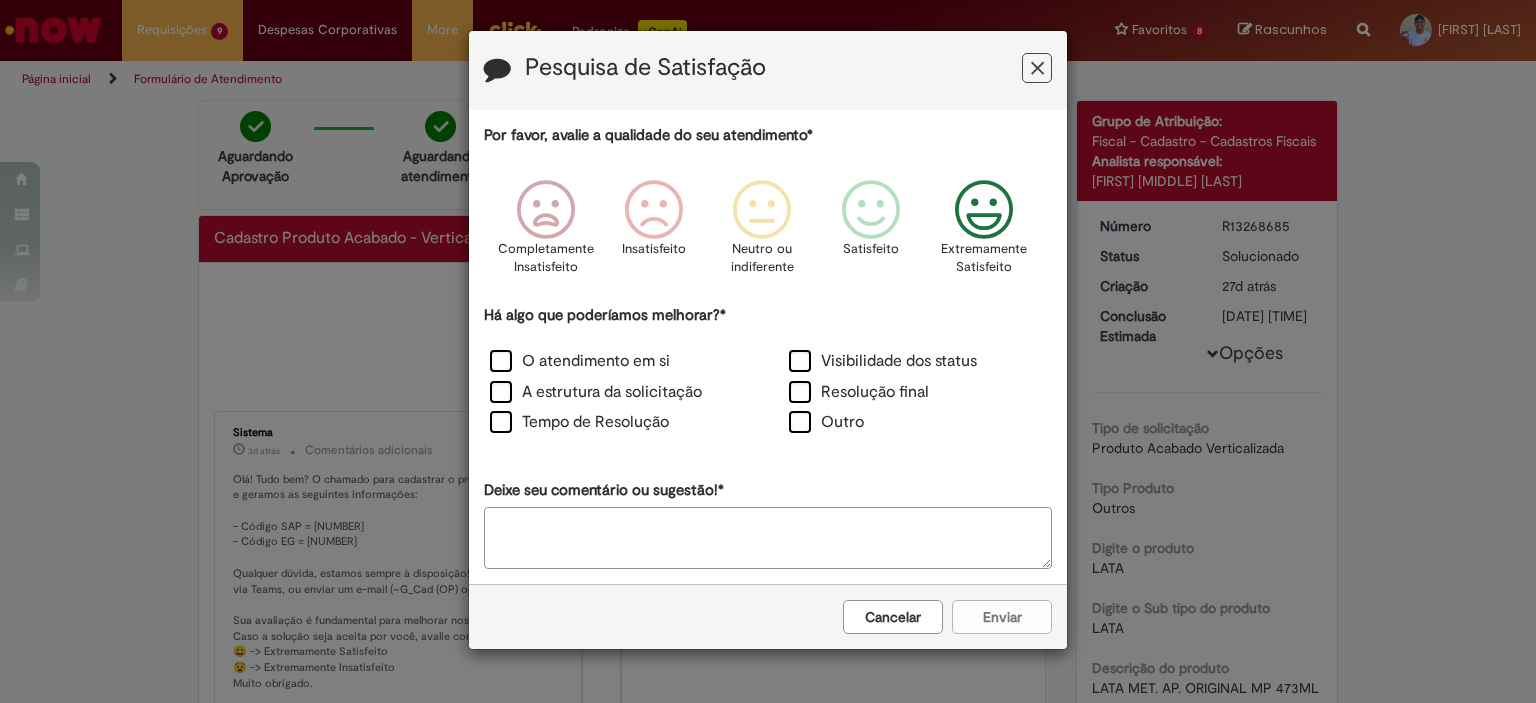 click at bounding box center (984, 210) 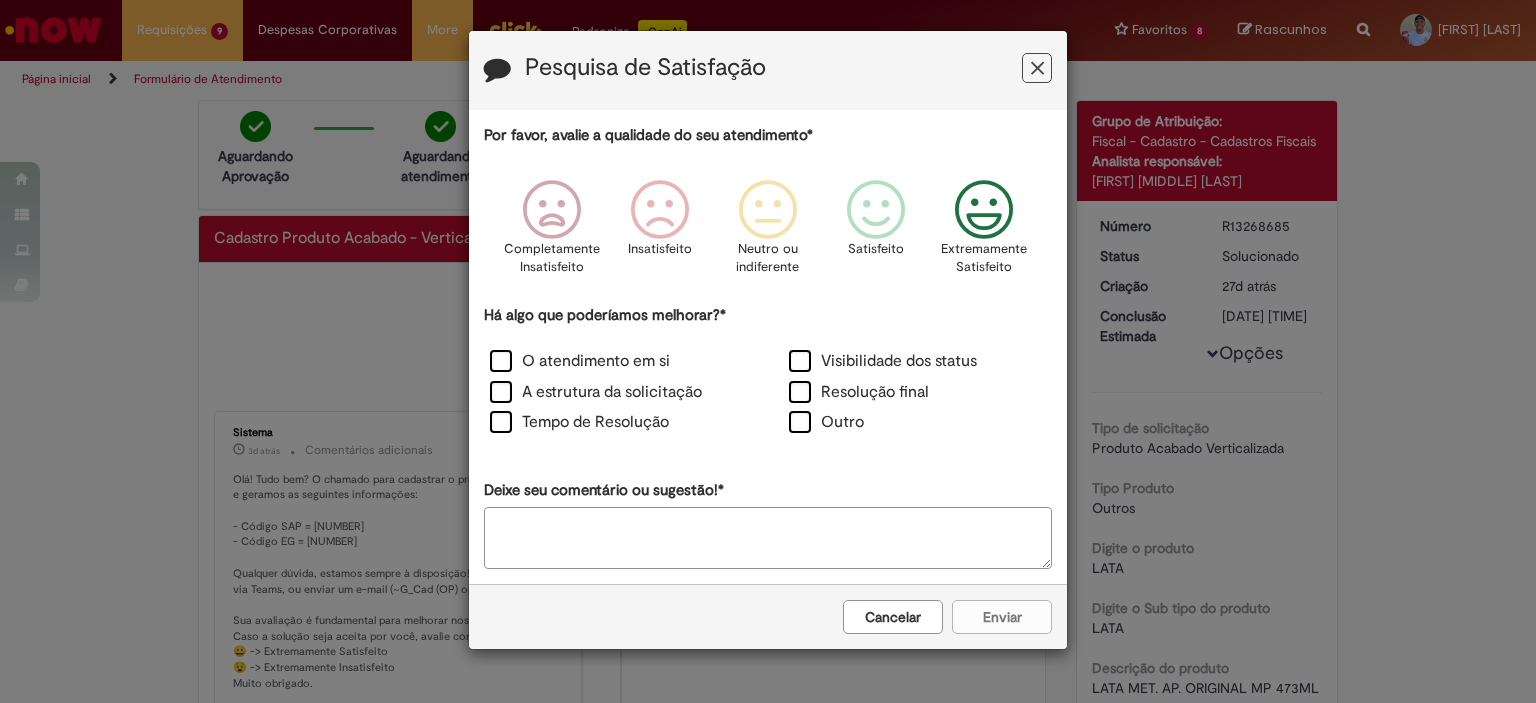 click at bounding box center [1037, 68] 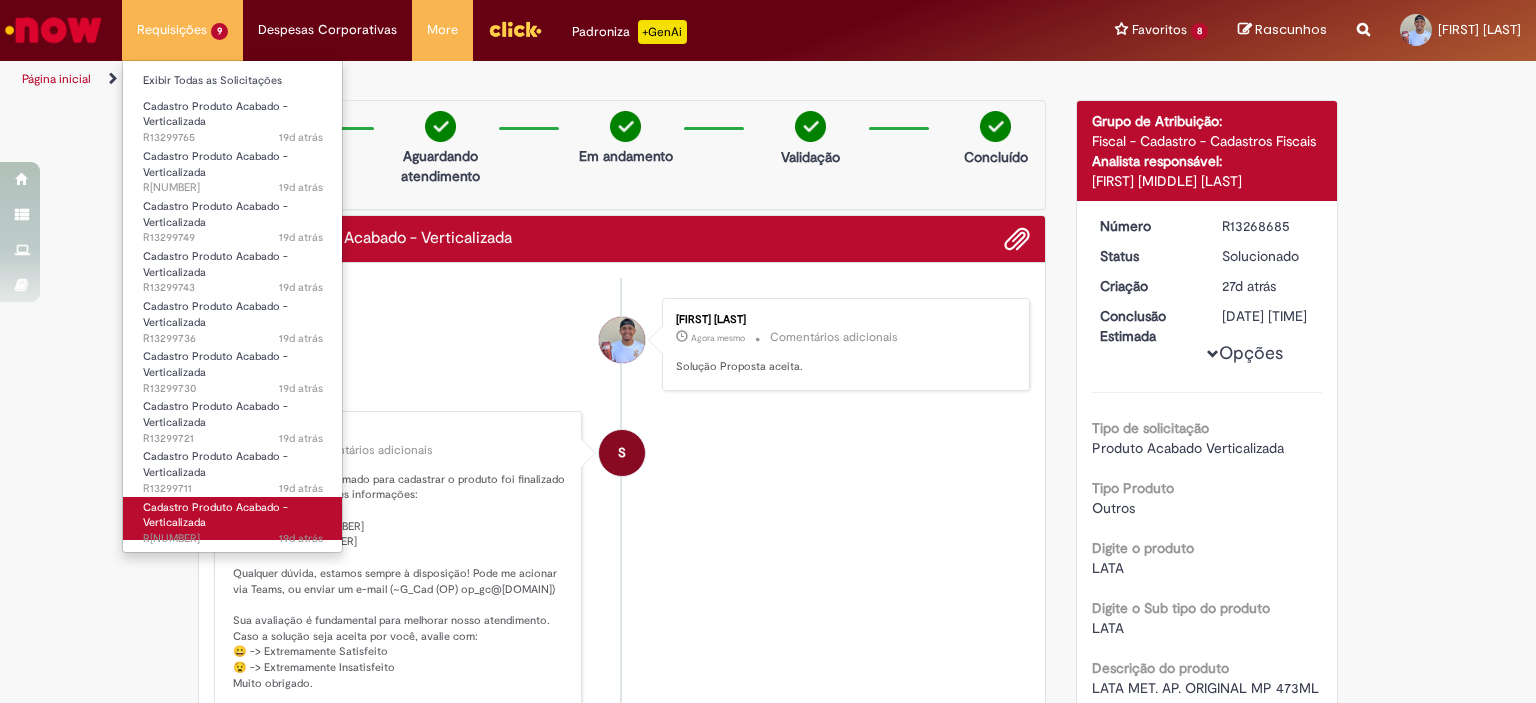 click on "Cadastro Produto Acabado - Verticalizada
19d atrás 19 dias atrás  [TICKET]" at bounding box center [233, 518] 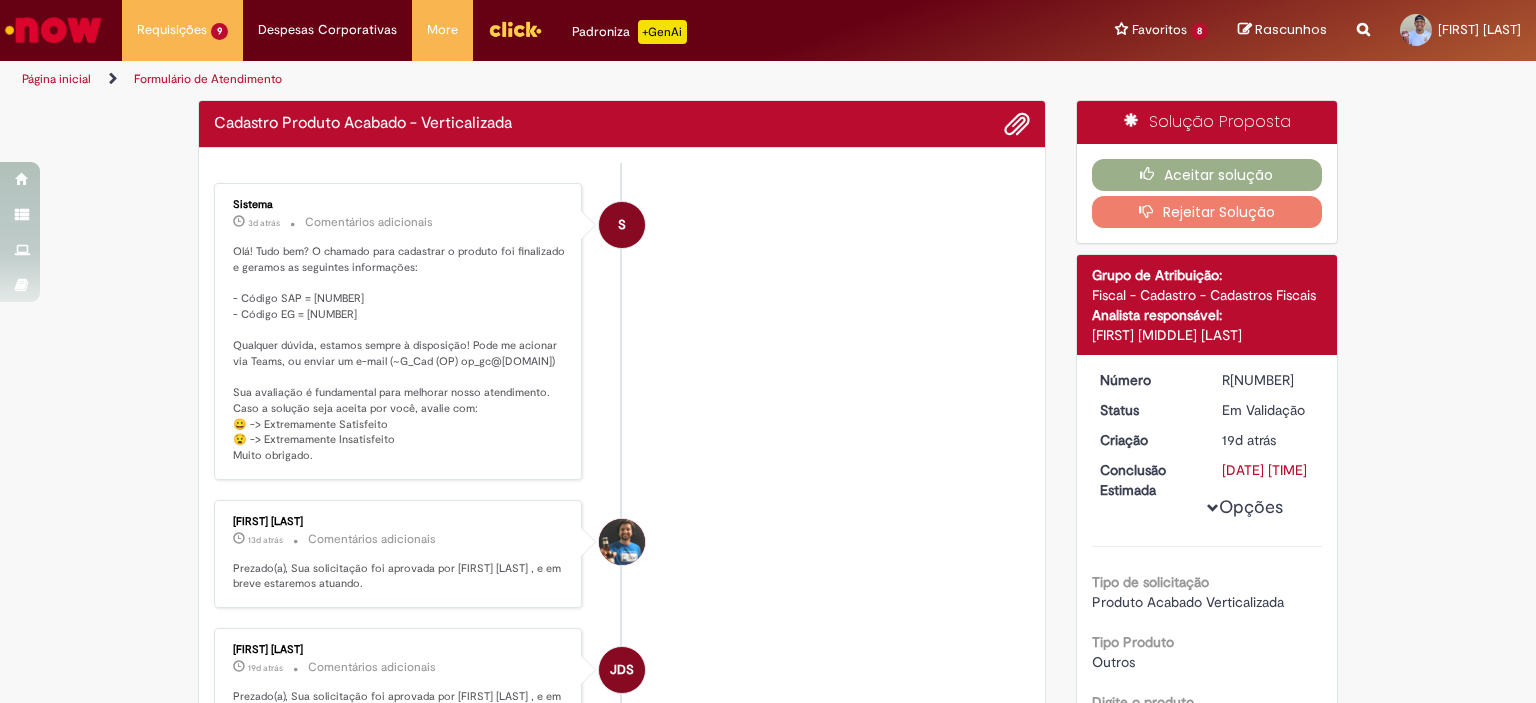 click on "Olá! Tudo bem? O chamado para cadastrar o produto foi finalizado e geramos as seguintes informações:
- Código SAP = 40015611
- Código EG = 40015611
Qualquer dúvida, estamos sempre à disposição! Pode me acionar via Teams, ou enviar um e-mail (~G_Cad (OP) op_gc@[COMPANY]@[DOMAIN].com)
Sua avaliação é fundamental para melhorar nosso atendimento.
Caso a solução seja aceita por você, avalie com:
😀 -> Extremamente Satisfeito
😧 -> Extremamente Insatisfeito
Muito obrigado." at bounding box center [399, 354] 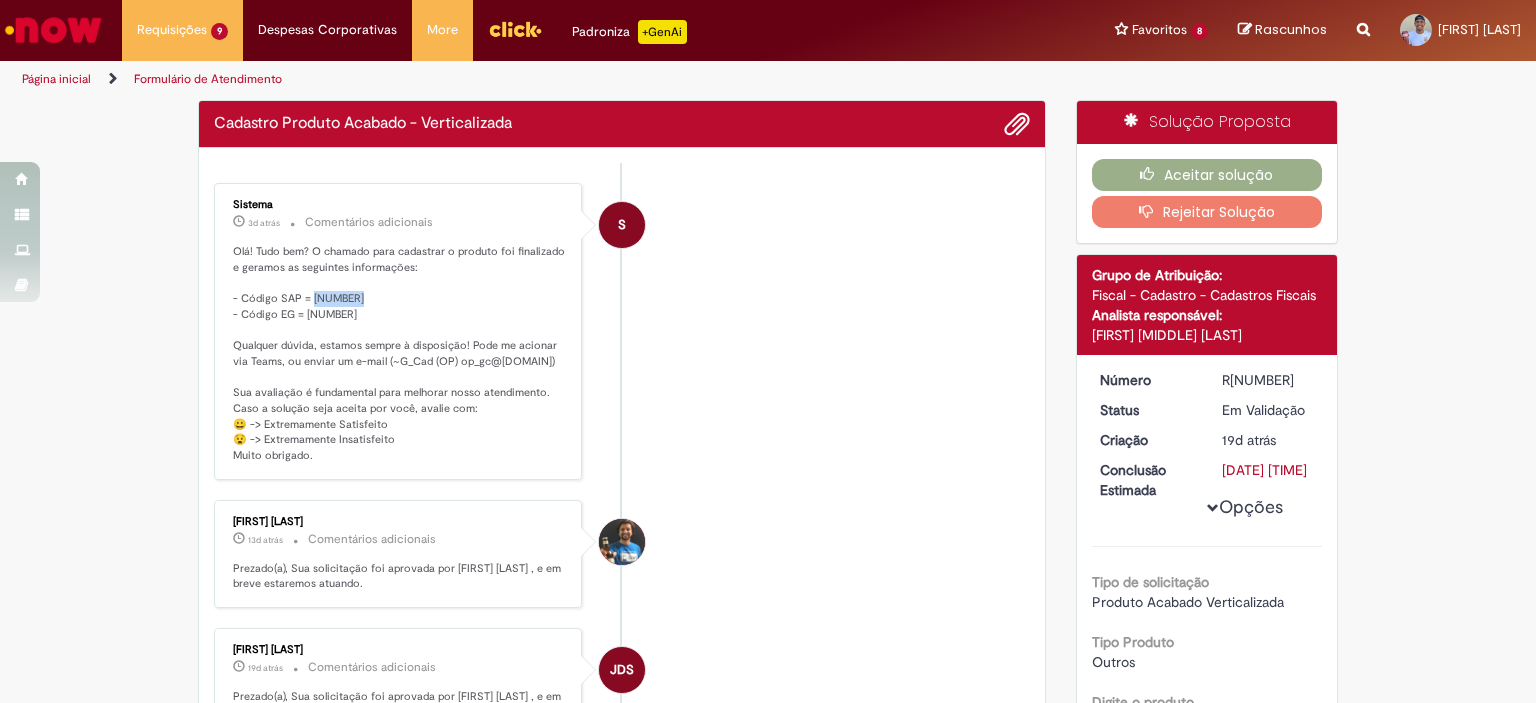 click on "Olá! Tudo bem? O chamado para cadastrar o produto foi finalizado e geramos as seguintes informações:
- Código SAP = 40015611
- Código EG = 40015611
Qualquer dúvida, estamos sempre à disposição! Pode me acionar via Teams, ou enviar um e-mail (~G_Cad (OP) op_gc@[COMPANY]@[DOMAIN].com)
Sua avaliação é fundamental para melhorar nosso atendimento.
Caso a solução seja aceita por você, avalie com:
😀 -> Extremamente Satisfeito
😧 -> Extremamente Insatisfeito
Muito obrigado." at bounding box center (399, 354) 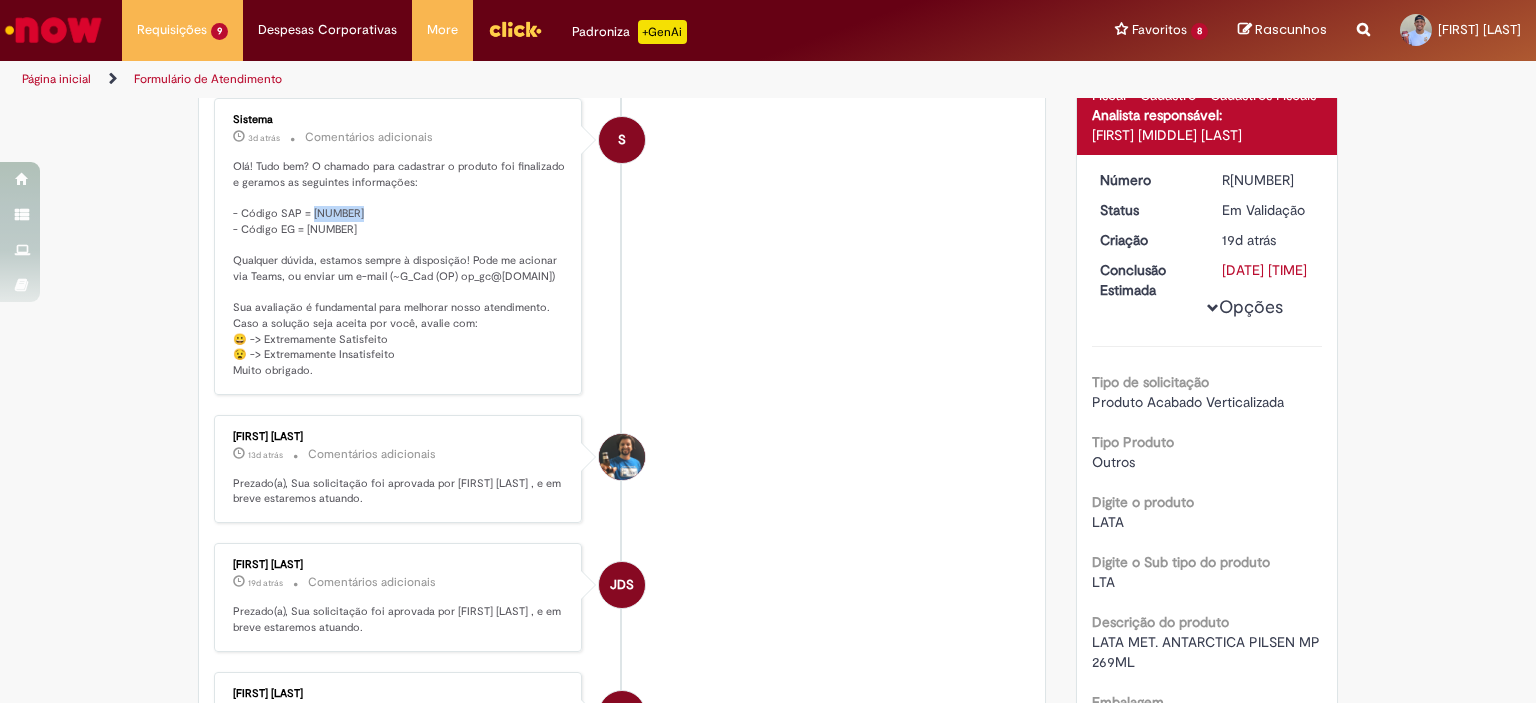 scroll, scrollTop: 0, scrollLeft: 0, axis: both 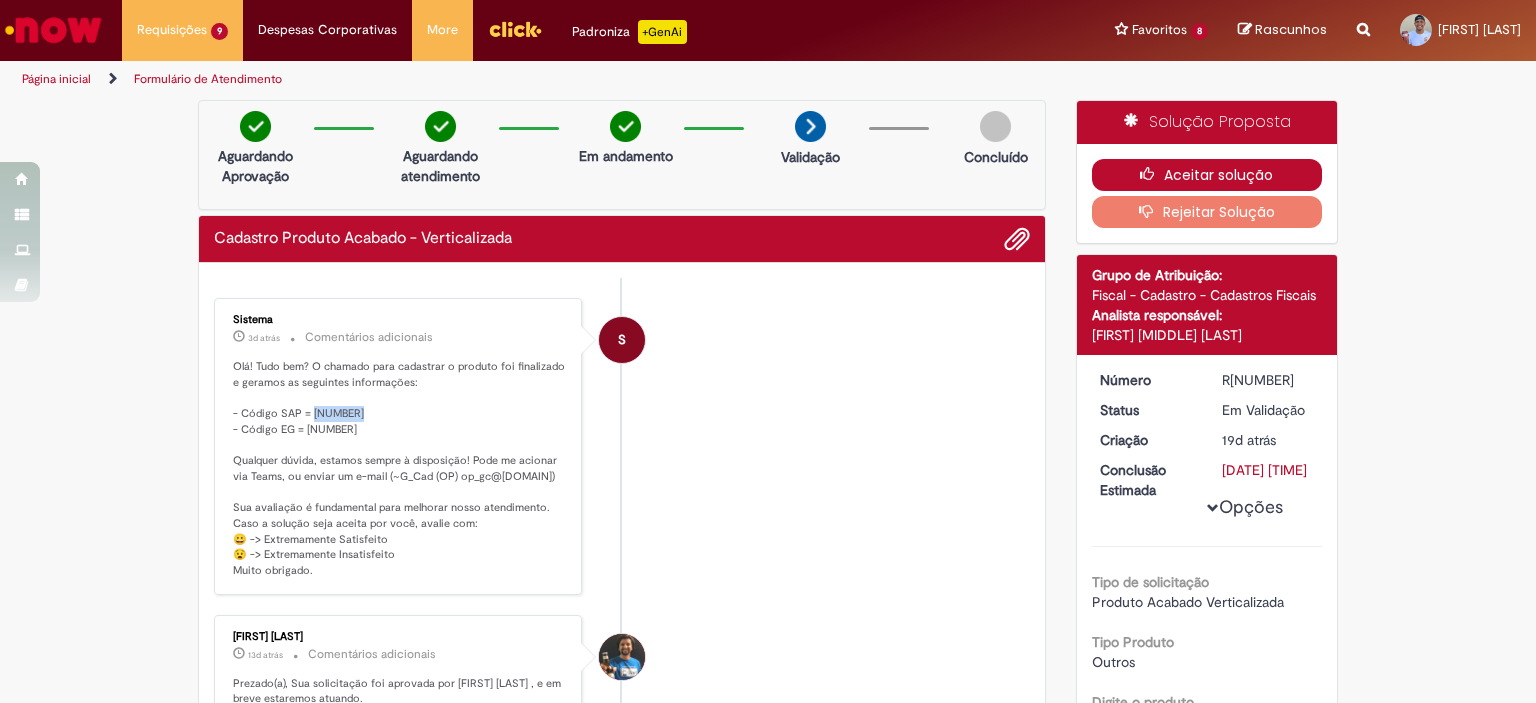 click on "Aceitar solução" at bounding box center [1207, 175] 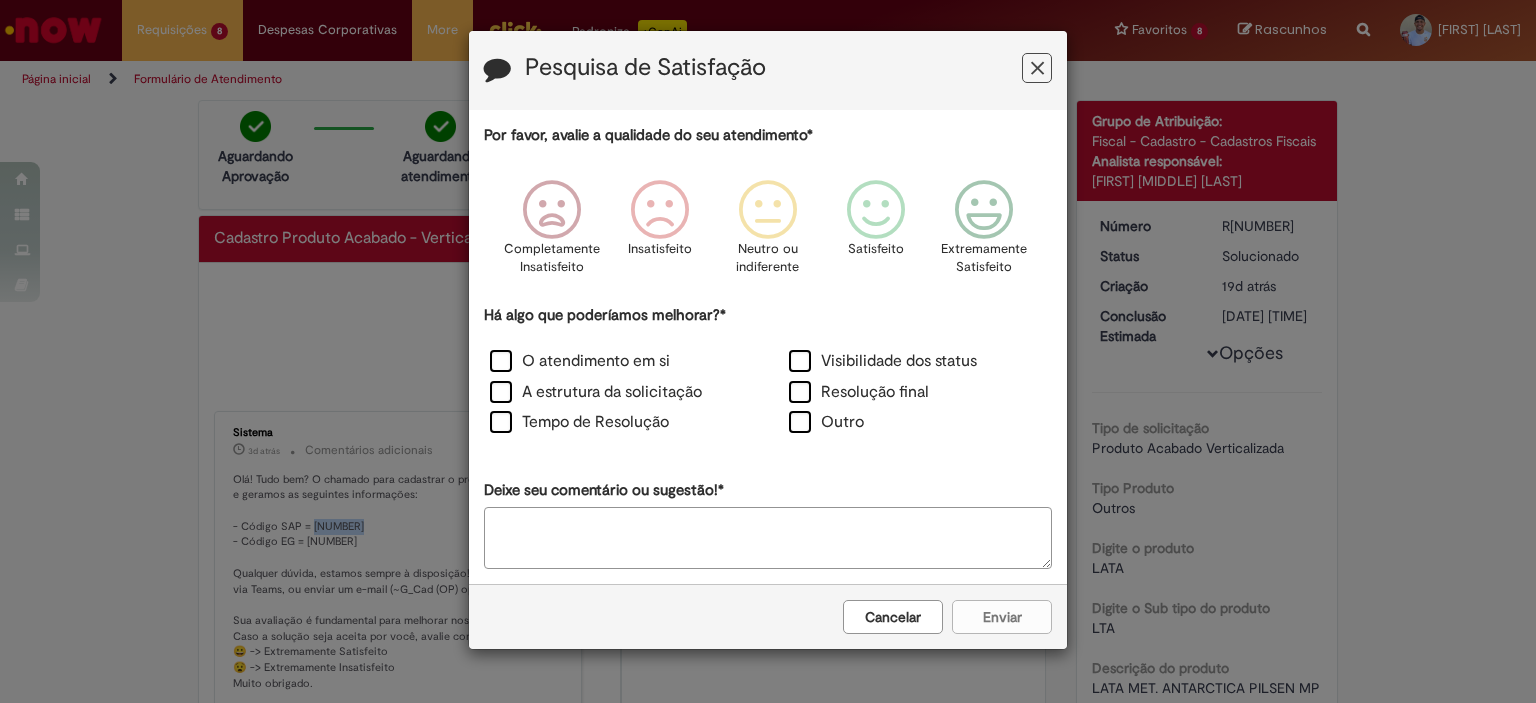 click at bounding box center (1037, 68) 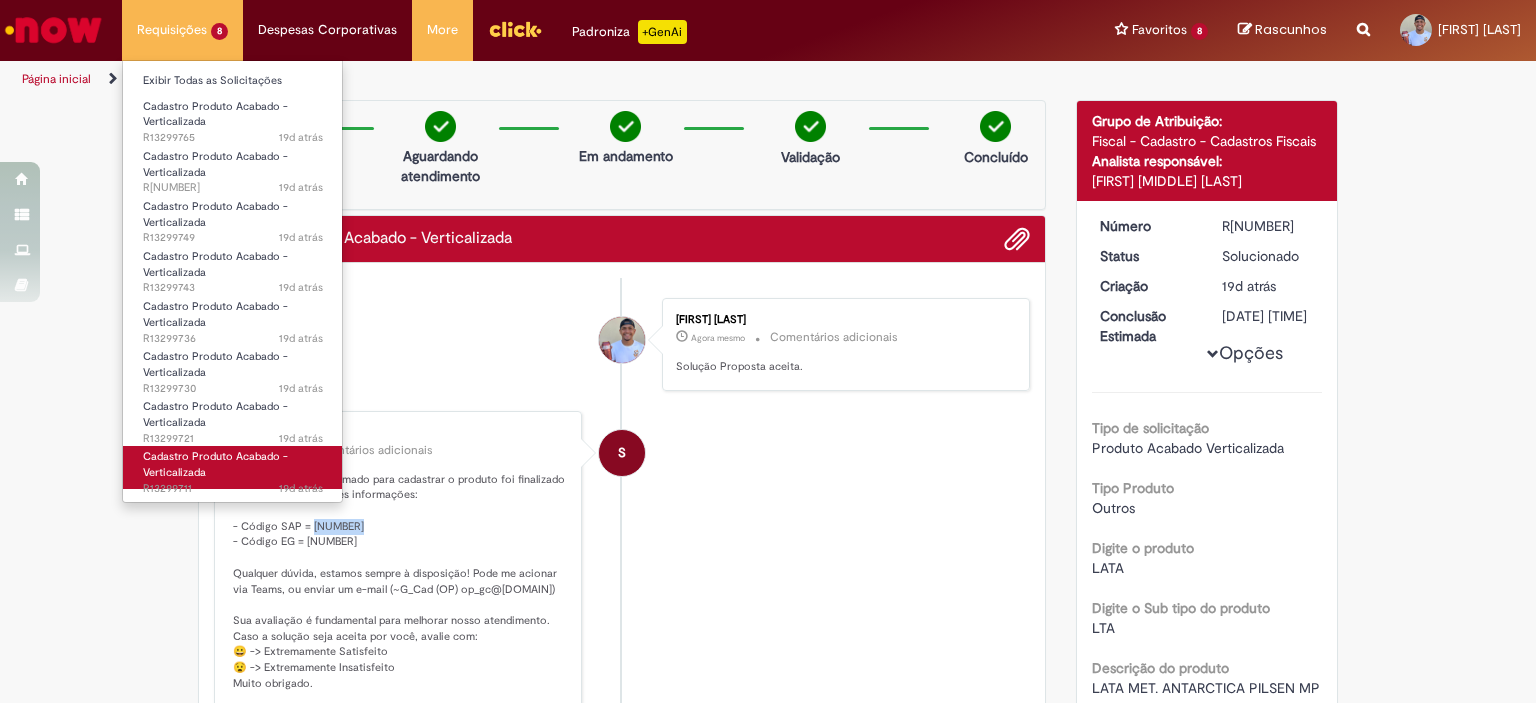 click on "Cadastro Produto Acabado - Verticalizada" at bounding box center [215, 464] 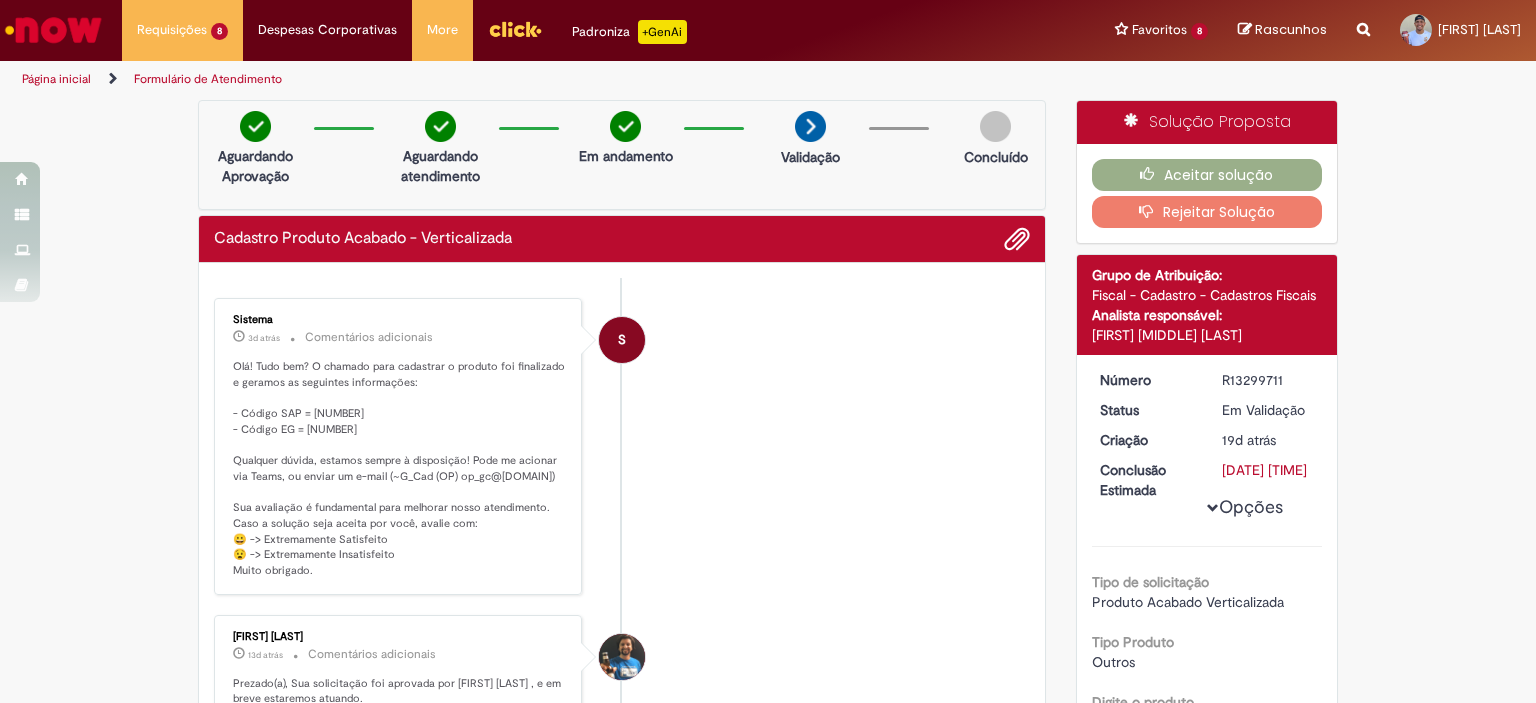 click on "Olá! Tudo bem? O chamado para cadastrar o produto foi finalizado e geramos as seguintes informações:
- Código SAP = 40015611
- Código EG = 40015611
Qualquer dúvida, estamos sempre à disposição! Pode me acionar via Teams, ou enviar um e-mail (~G_Cad (OP) op_gc@[COMPANY]@[DOMAIN].com)
Sua avaliação é fundamental para melhorar nosso atendimento.
Caso a solução seja aceita por você, avalie com:
😀 -> Extremamente Satisfeito
😧 -> Extremamente Insatisfeito
Muito obrigado." at bounding box center [399, 469] 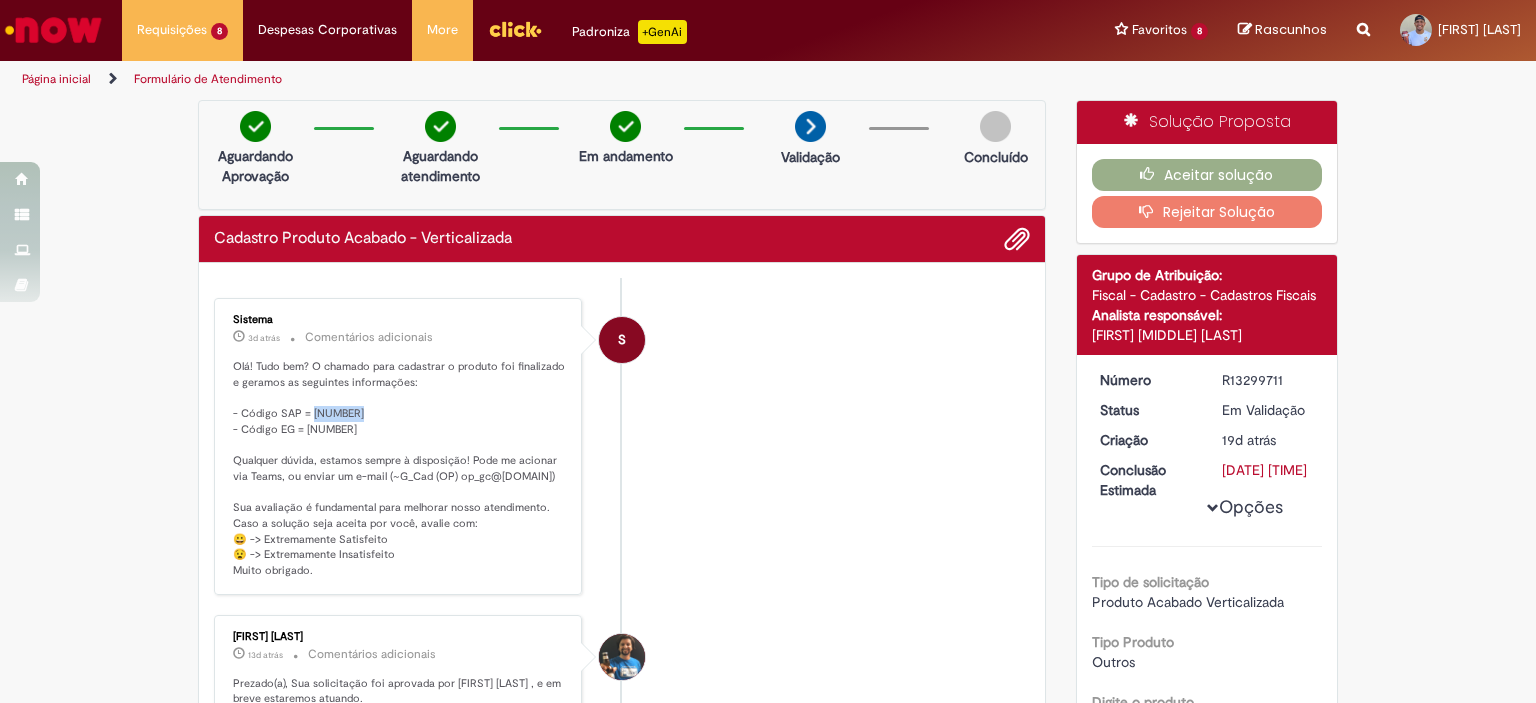 click on "Olá! Tudo bem? O chamado para cadastrar o produto foi finalizado e geramos as seguintes informações:
- Código SAP = 40015611
- Código EG = 40015611
Qualquer dúvida, estamos sempre à disposição! Pode me acionar via Teams, ou enviar um e-mail (~G_Cad (OP) op_gc@[COMPANY]@[DOMAIN].com)
Sua avaliação é fundamental para melhorar nosso atendimento.
Caso a solução seja aceita por você, avalie com:
😀 -> Extremamente Satisfeito
😧 -> Extremamente Insatisfeito
Muito obrigado." at bounding box center (399, 469) 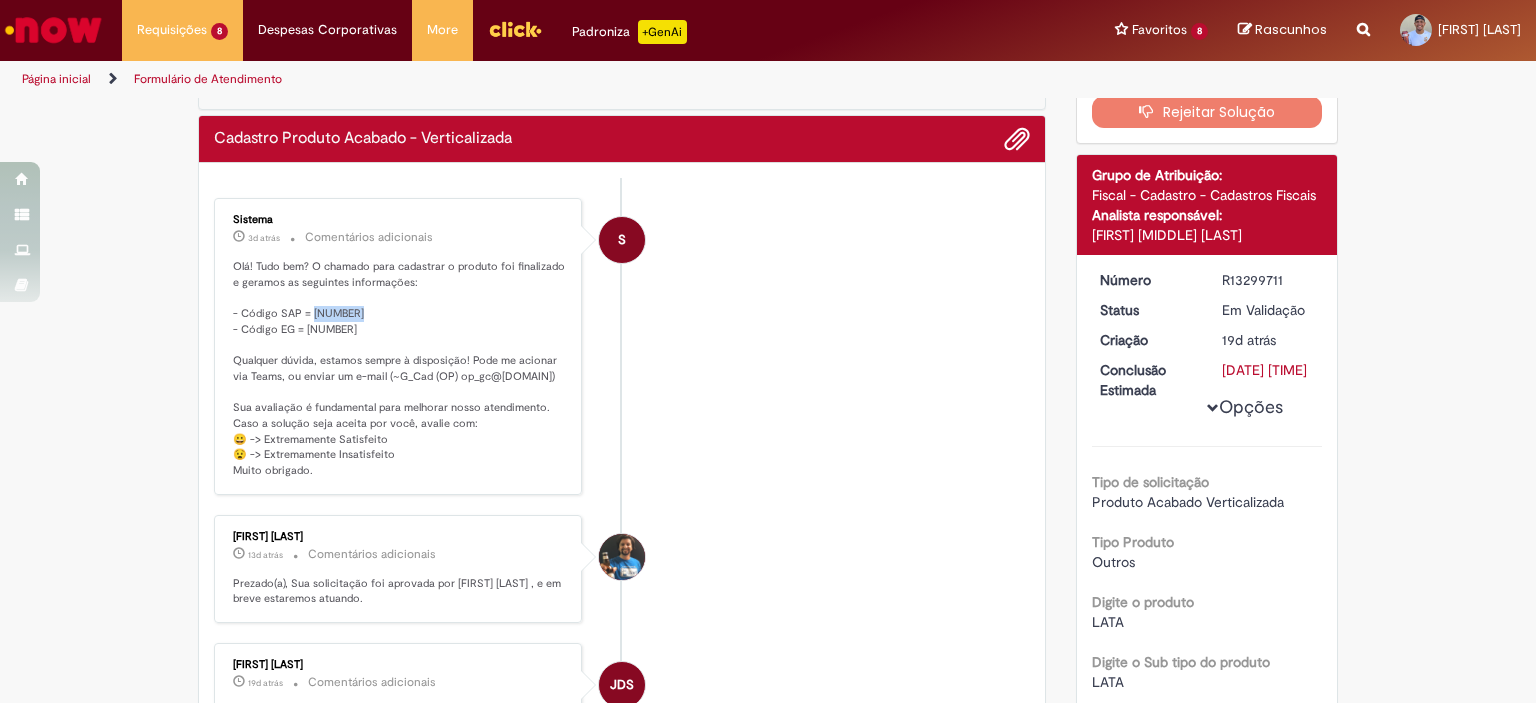 copy on "[NUMBER]" 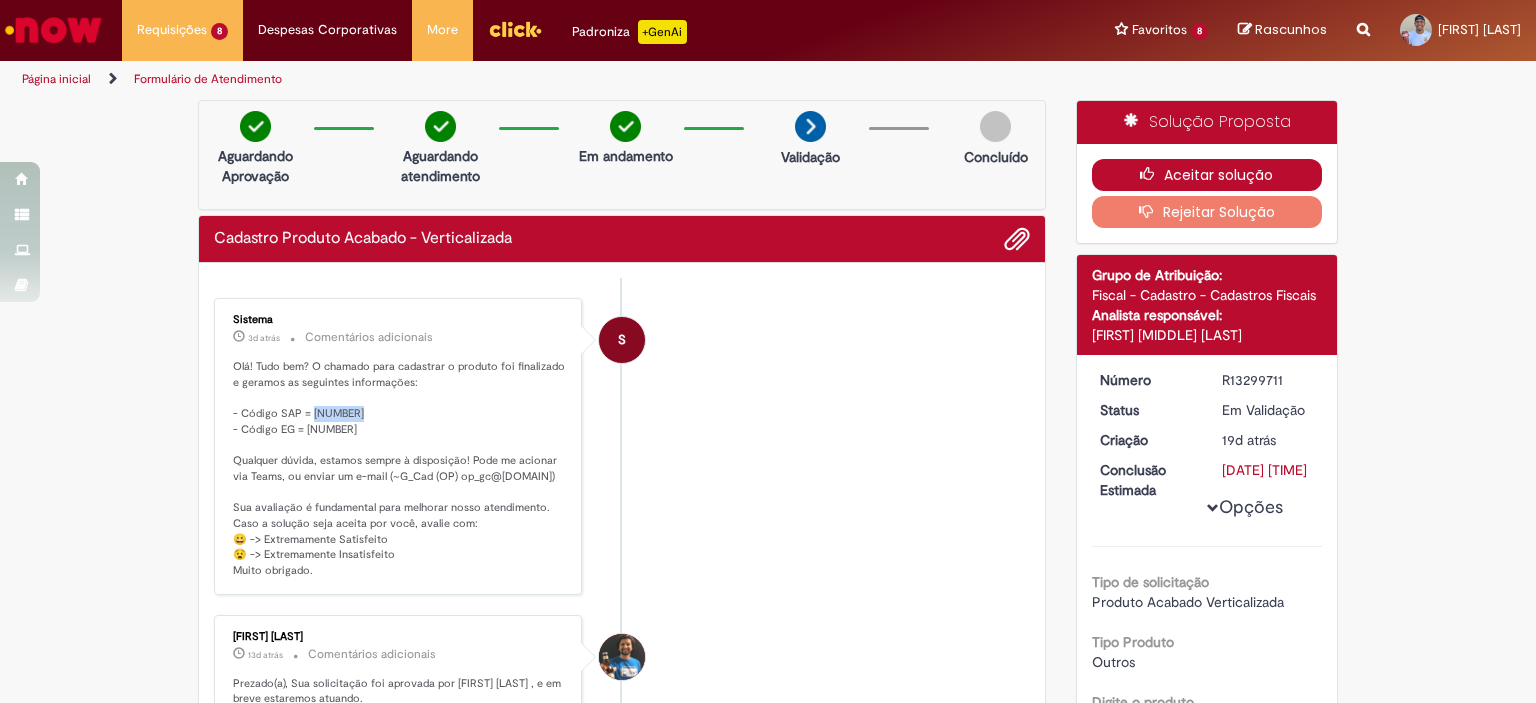 click on "Aceitar solução" at bounding box center [1207, 175] 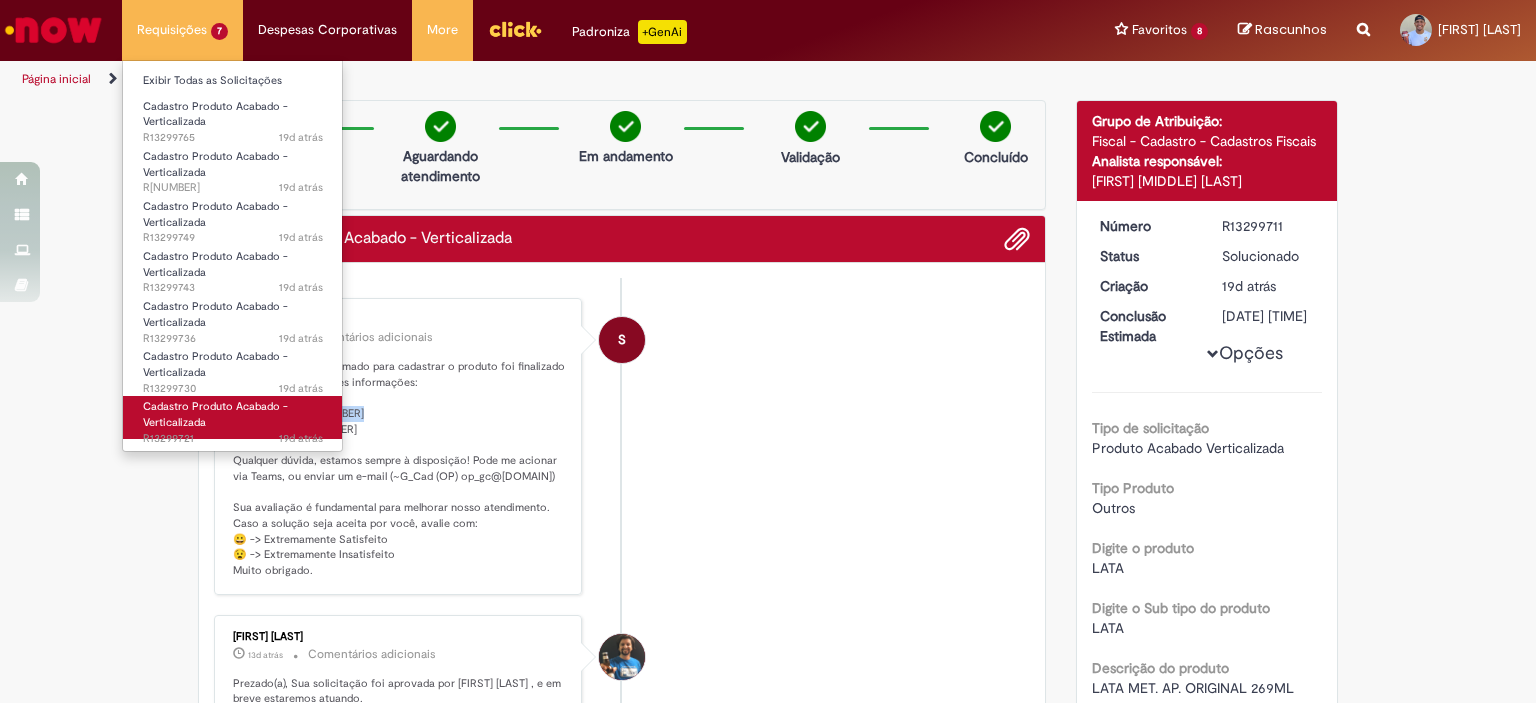 click on "Cadastro Produto Acabado - Verticalizada
19d atrás 19 dias atrás  R[NUMBER]" at bounding box center (233, 417) 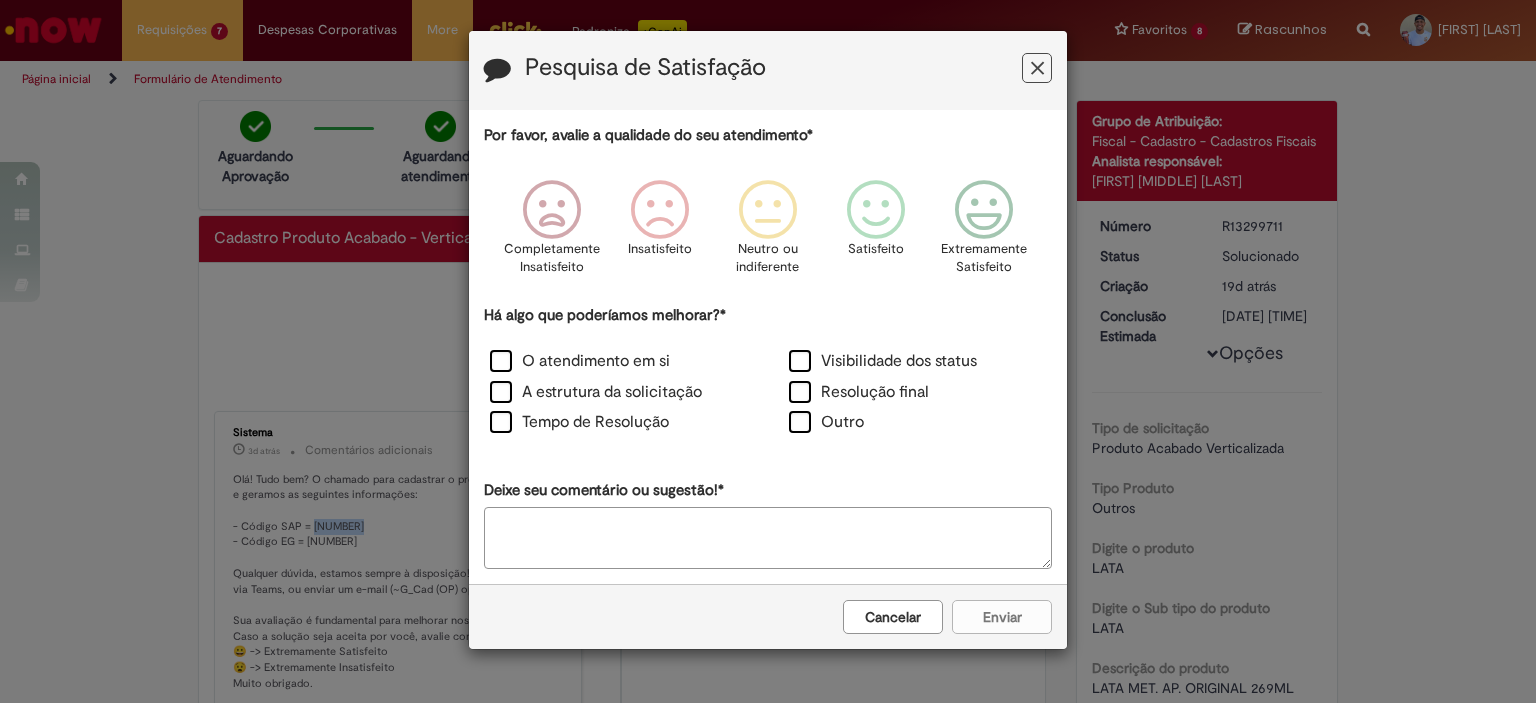 click at bounding box center (1037, 68) 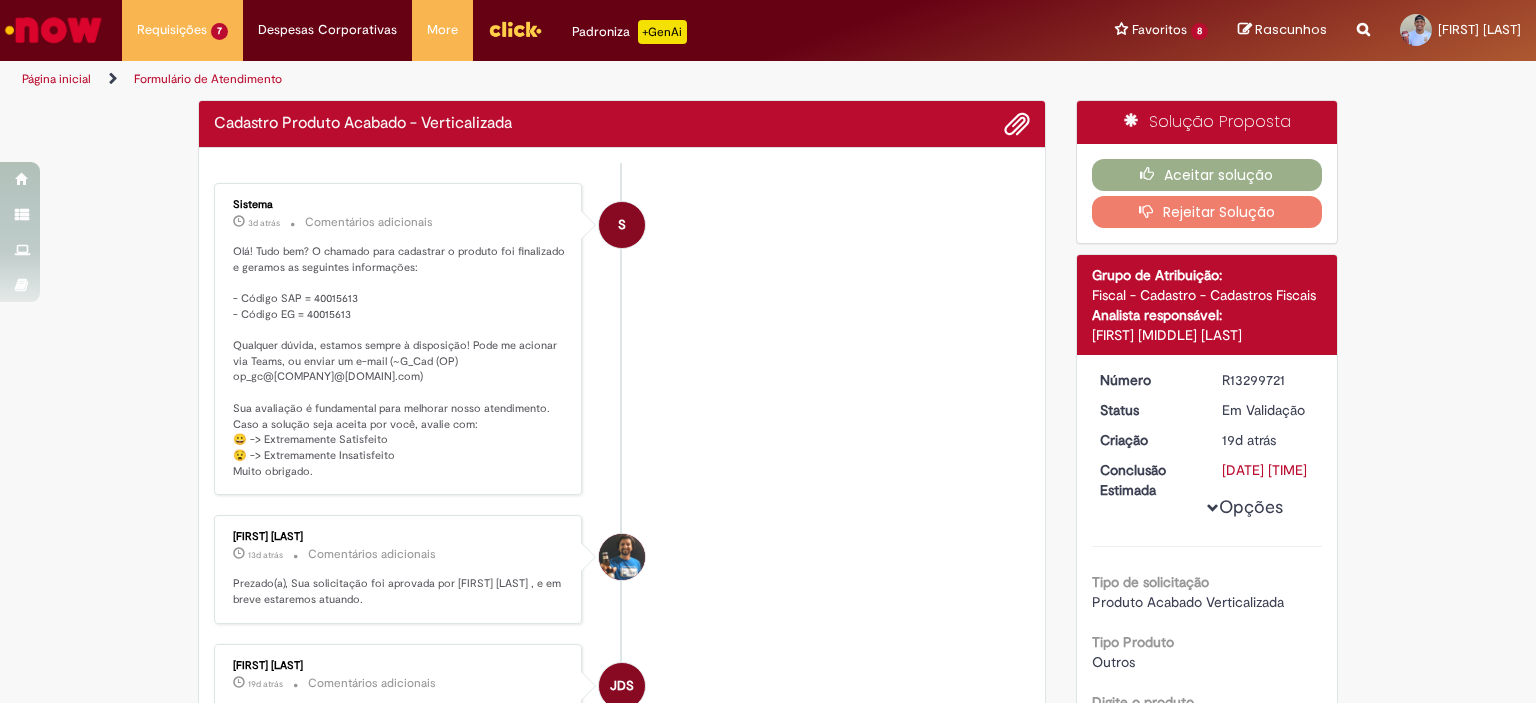 click on "Olá! Tudo bem? O chamado para cadastrar o produto foi finalizado e geramos as seguintes informações:
- Código SAP = [NUMBER]
- Código EG = [NUMBER]
Qualquer dúvida, estamos sempre à disposição! Pode me acionar via Teams, ou enviar um e-mail (~G_Cad (OP) op_gc@[DOMAIN])
Sua avaliação é fundamental para melhorar nosso atendimento.
Caso a solução seja aceita por você, avalie com:
😀 -> Extremamente Satisfeito
😧 -> Extremamente Insatisfeito
Muito obrigado." at bounding box center (399, 362) 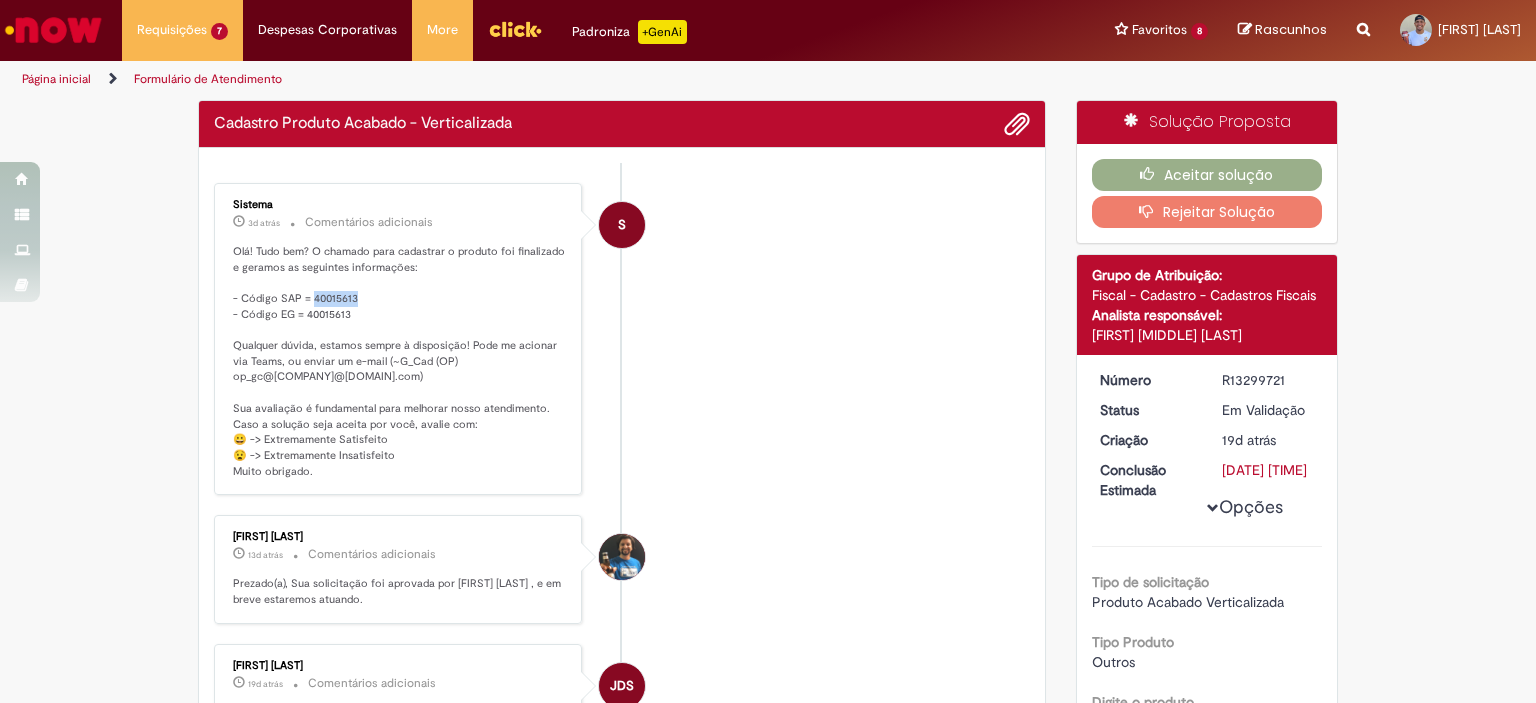 click on "Olá! Tudo bem? O chamado para cadastrar o produto foi finalizado e geramos as seguintes informações:
- Código SAP = [NUMBER]
- Código EG = [NUMBER]
Qualquer dúvida, estamos sempre à disposição! Pode me acionar via Teams, ou enviar um e-mail (~G_Cad (OP) op_gc@[DOMAIN])
Sua avaliação é fundamental para melhorar nosso atendimento.
Caso a solução seja aceita por você, avalie com:
😀 -> Extremamente Satisfeito
😧 -> Extremamente Insatisfeito
Muito obrigado." at bounding box center [399, 362] 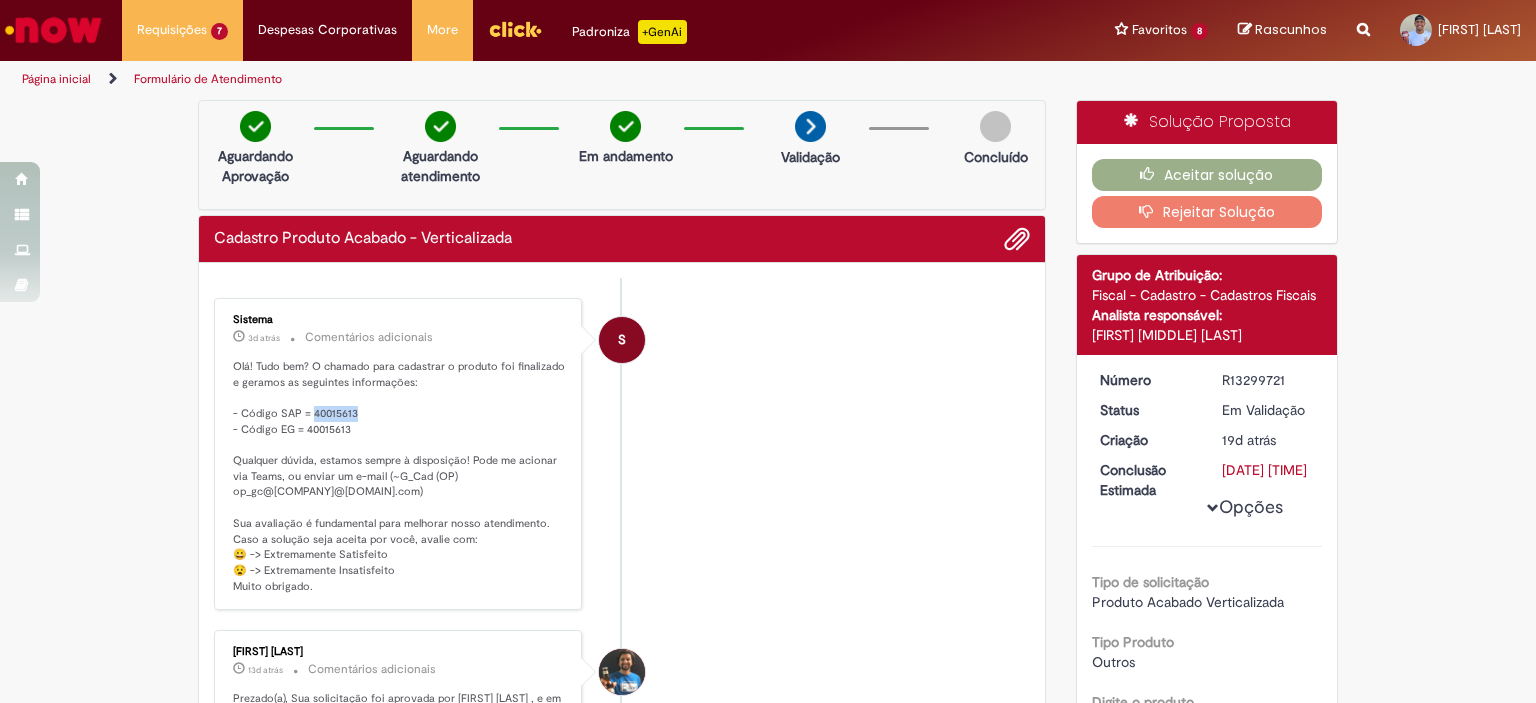 copy on "40015613" 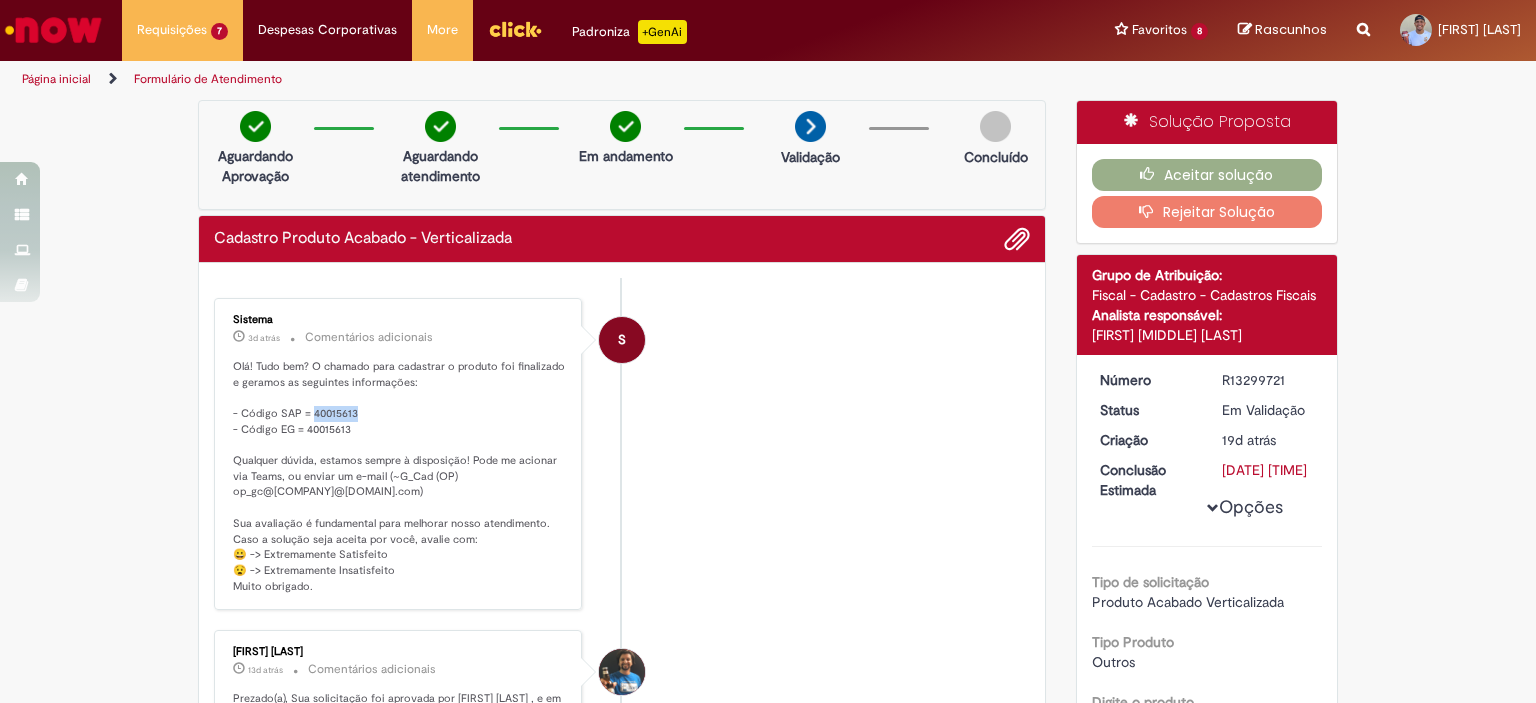 click on "Olá! Tudo bem? O chamado para cadastrar o produto foi finalizado e geramos as seguintes informações:
- Código SAP = [NUMBER]
- Código EG = [NUMBER]
Qualquer dúvida, estamos sempre à disposição! Pode me acionar via Teams, ou enviar um e-mail (~G_Cad (OP) op_gc@[DOMAIN])
Sua avaliação é fundamental para melhorar nosso atendimento.
Caso a solução seja aceita por você, avalie com:
😀 -> Extremamente Satisfeito
😧 -> Extremamente Insatisfeito
Muito obrigado." at bounding box center [399, 477] 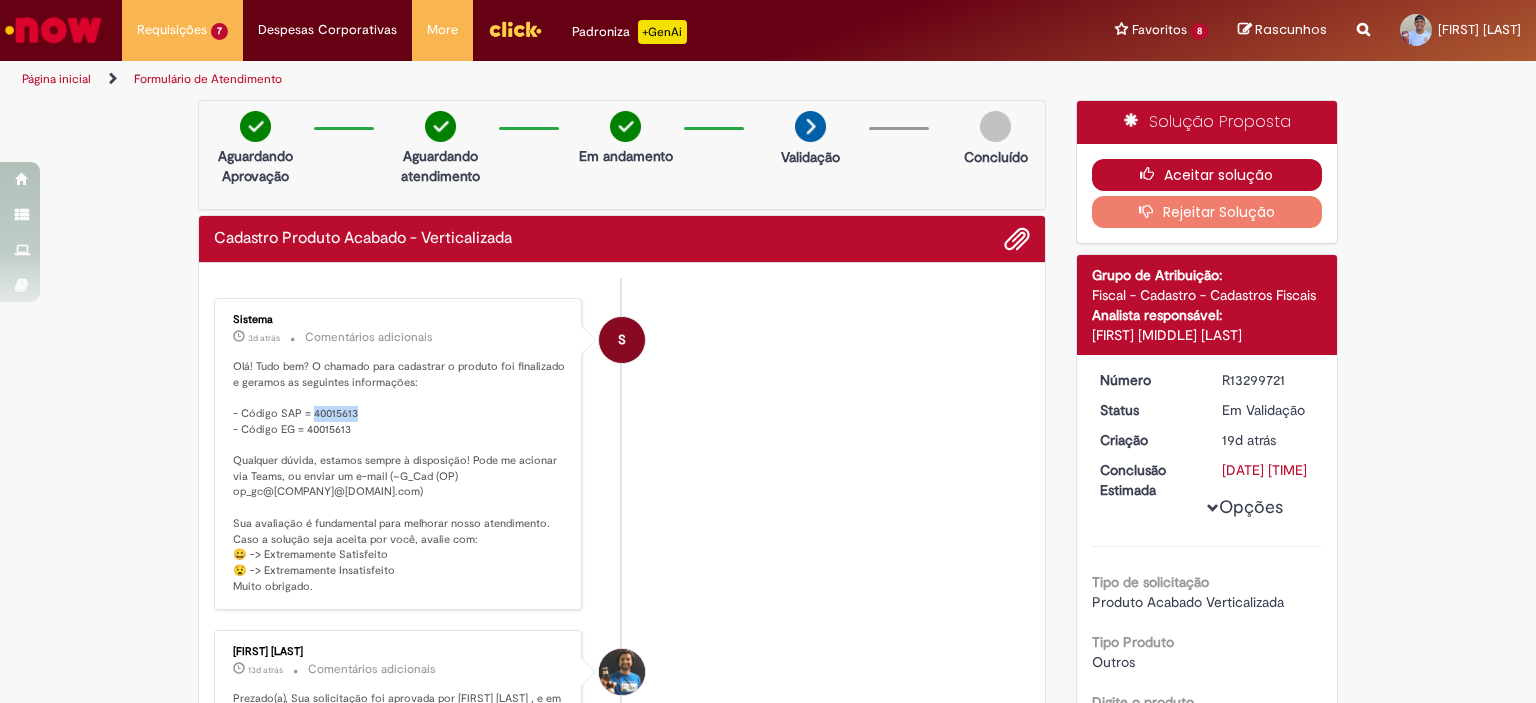 click on "Aceitar solução" at bounding box center (1207, 175) 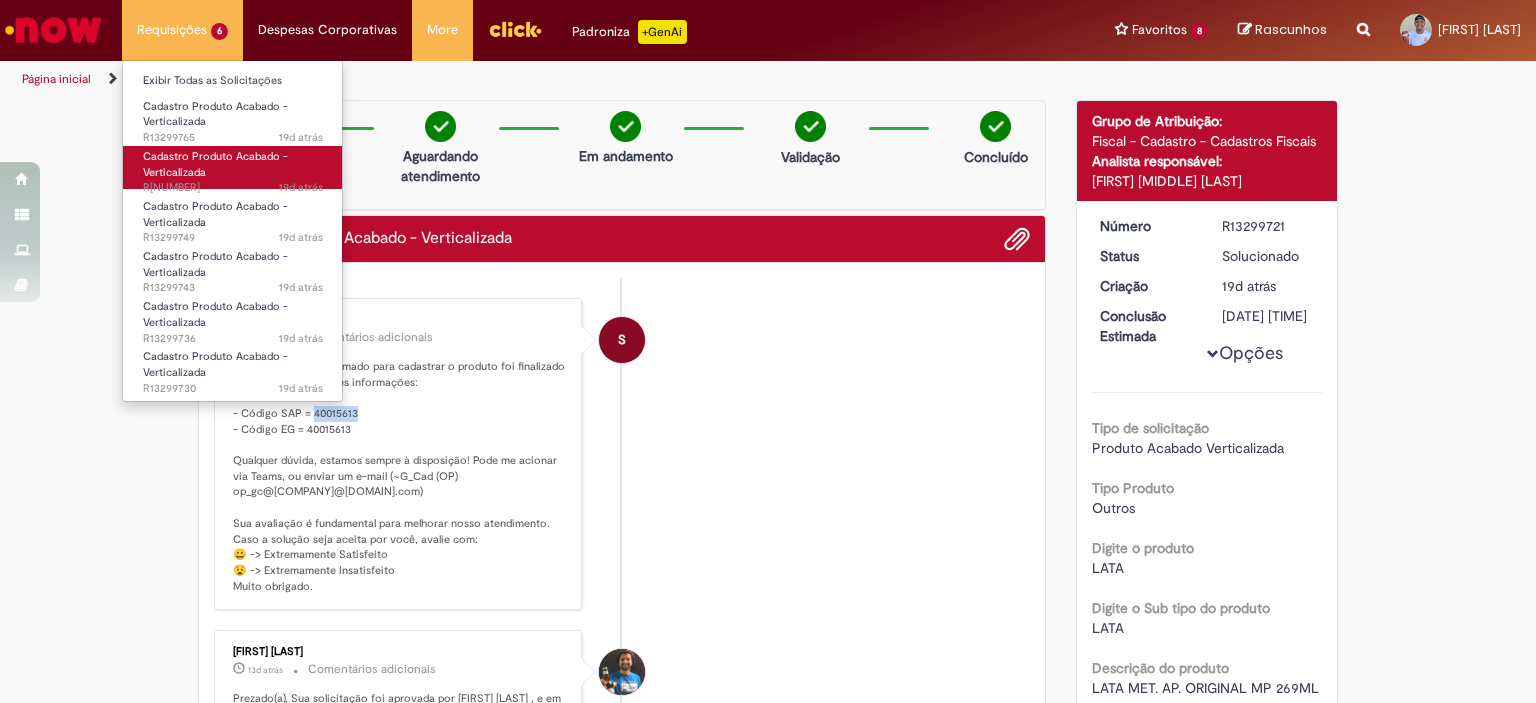 click on "Cadastro Produto Acabado - Verticalizada" at bounding box center (215, 164) 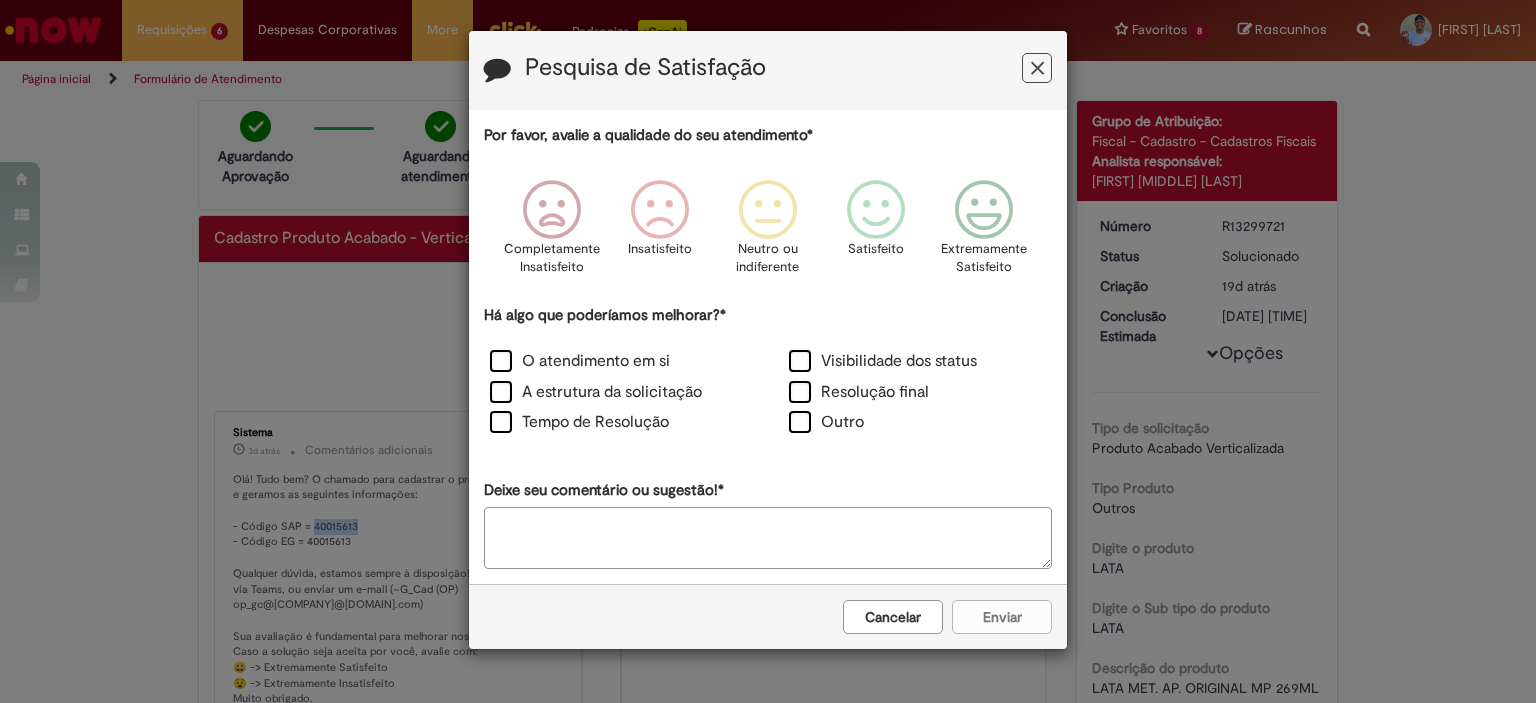 click at bounding box center (1037, 68) 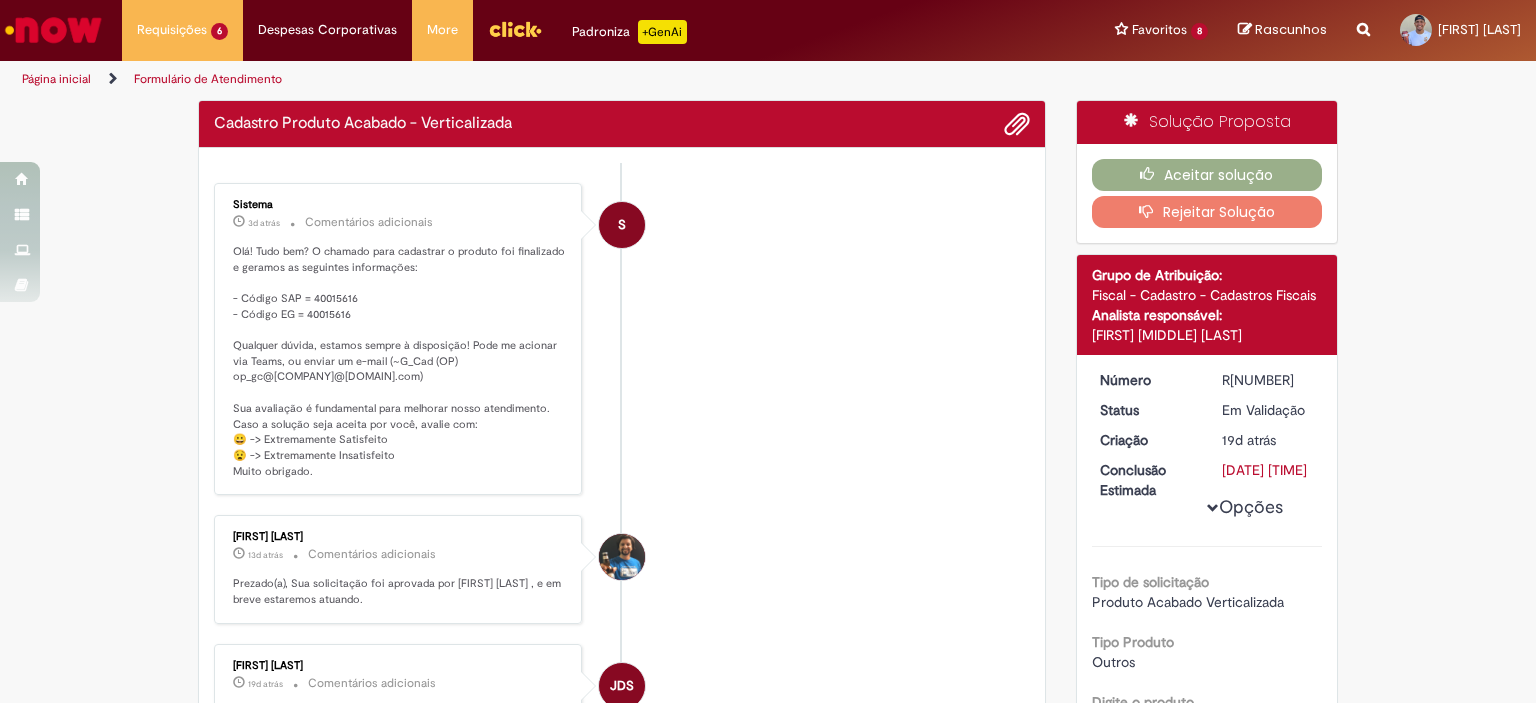 click on "S
Sistema
3d atrás 3 dias atrás     Comentários adicionais
Olá! Tudo bem? O chamado para cadastrar o produto foi finalizado e geramos as seguintes informações:
- Código SAP = 40015616
- Código EG = 40015616
Qualquer dúvida, estamos sempre à disposição! Pode me acionar via Teams, ou enviar um e-mail (~G_Cad (OP) op_gc@[COMPANY]@[DOMAIN].com)
Sua avaliação é fundamental para melhorar nosso atendimento.
Caso a solução seja aceita por você, avalie com:
😀 -> Extremamente Satisfeito
😧 -> Extremamente Insatisfeito
Muito obrigado." at bounding box center (622, 339) 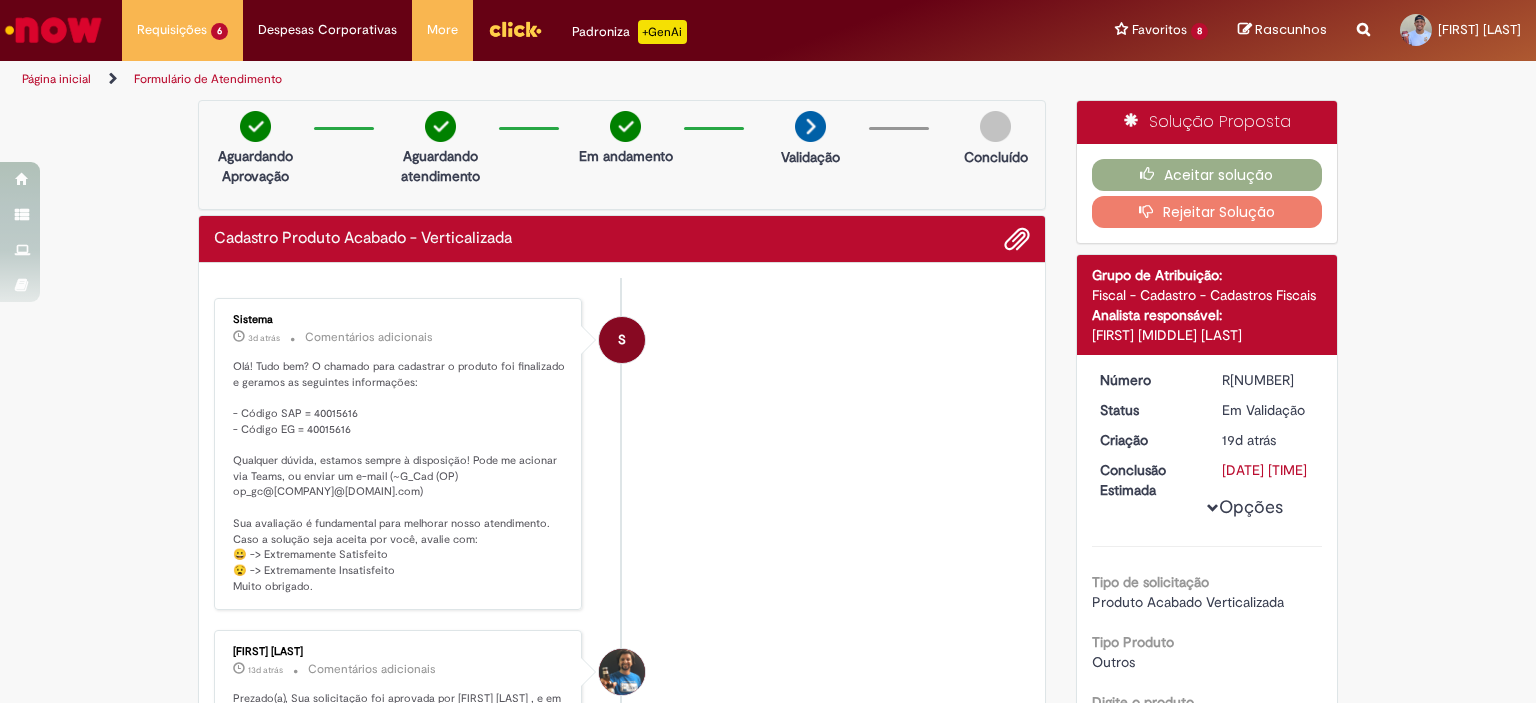 click on "S
Sistema
3d atrás 3 dias atrás     Comentários adicionais
Olá! Tudo bem? O chamado para cadastrar o produto foi finalizado e geramos as seguintes informações:
- Código SAP = 40015616
- Código EG = 40015616
Qualquer dúvida, estamos sempre à disposição! Pode me acionar via Teams, ou enviar um e-mail (~G_Cad (OP) op_gc@[COMPANY]@[DOMAIN].com)
Sua avaliação é fundamental para melhorar nosso atendimento.
Caso a solução seja aceita por você, avalie com:
😀 -> Extremamente Satisfeito
😧 -> Extremamente Insatisfeito
Muito obrigado." at bounding box center (622, 454) 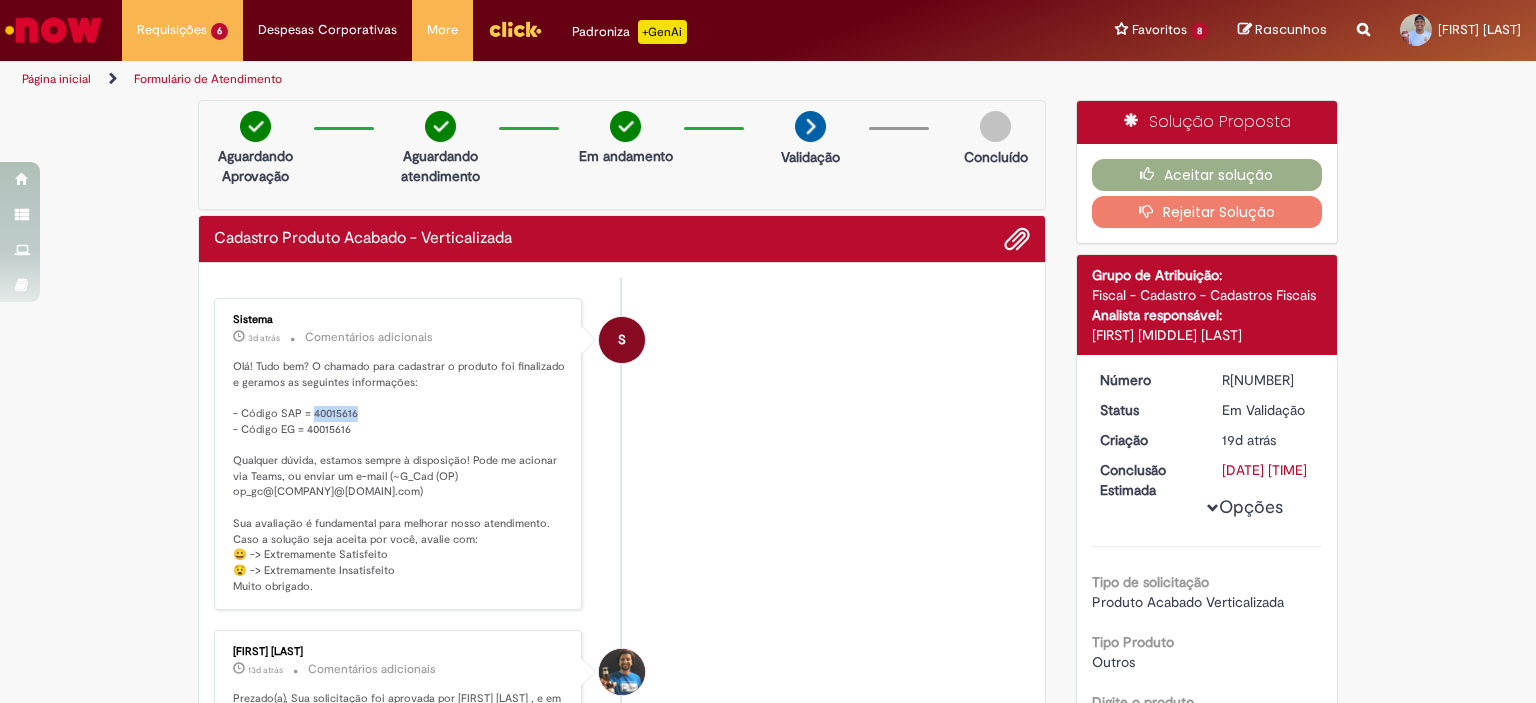click on "Olá! Tudo bem? O chamado para cadastrar o produto foi finalizado e geramos as seguintes informações:
- Código SAP = [NUMBER]
- Código EG = [NUMBER]
Qualquer dúvida, estamos sempre à disposição! Pode me acionar via Teams, ou enviar um e-mail (~G_Cad (OP) op_gc@[DOMAIN])
Sua avaliação é fundamental para melhorar nosso atendimento.
Caso a solução seja aceita por você, avalie com:
😀 -> Extremamente Satisfeito
😧 -> Extremamente Insatisfeito
Muito obrigado." at bounding box center [399, 477] 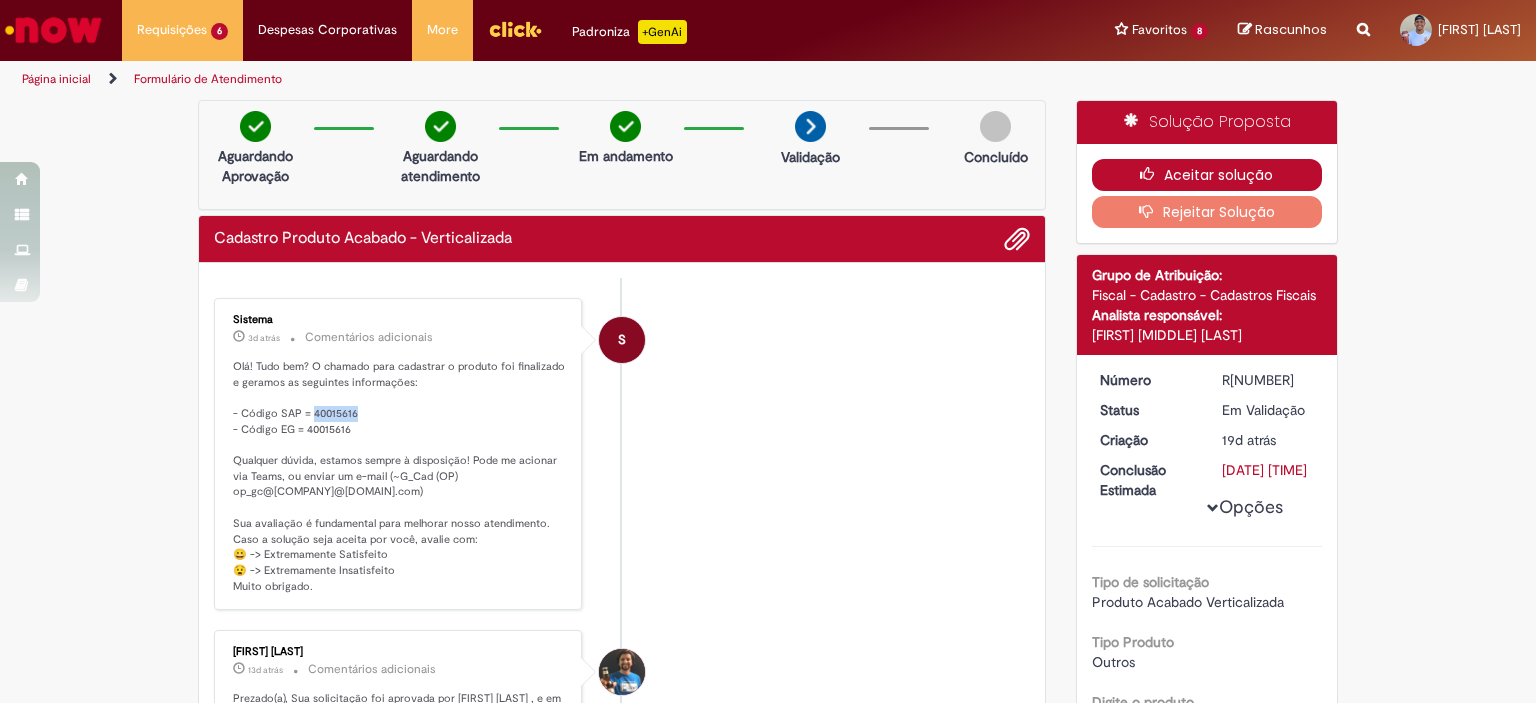 click on "Aceitar solução" at bounding box center [1207, 175] 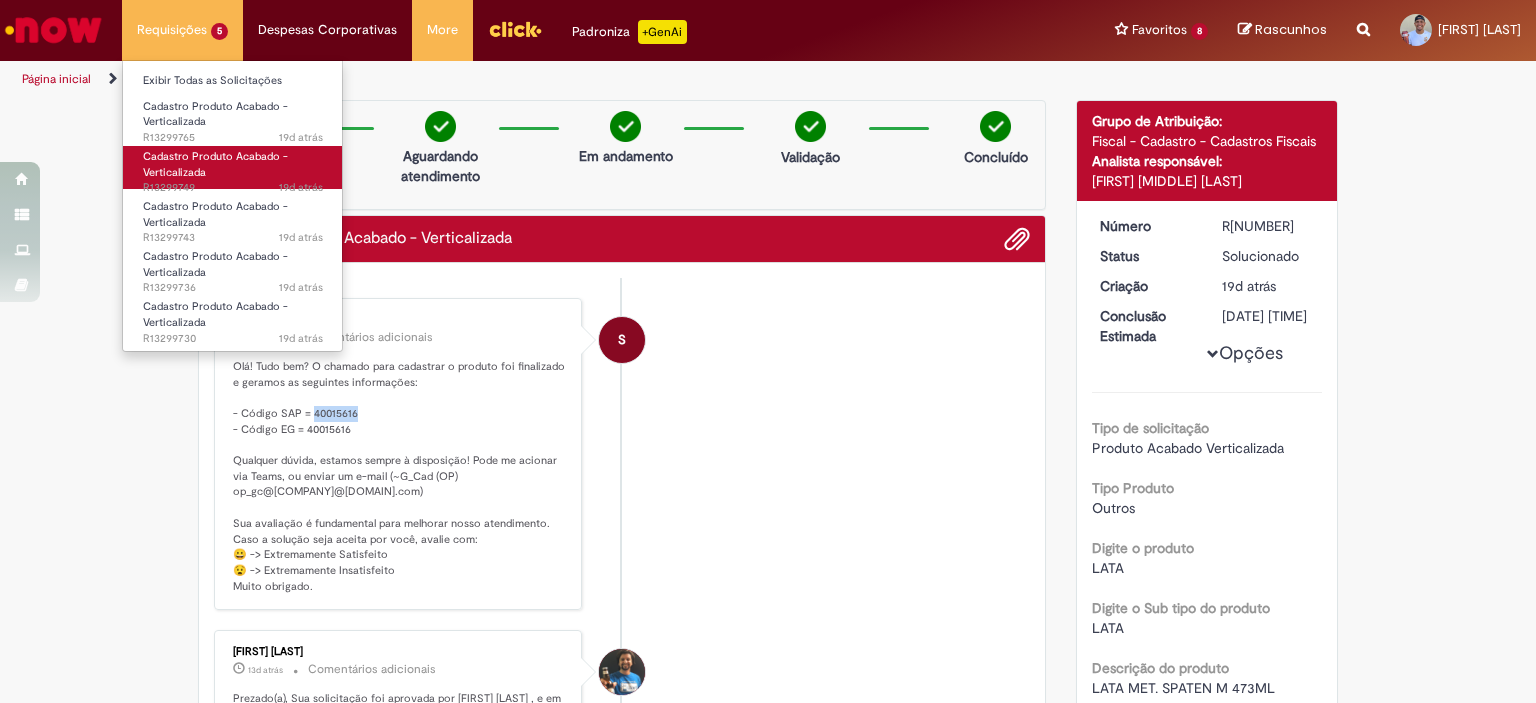click on "19d atrás 19 dias atrás  [TICKET]" at bounding box center (233, 188) 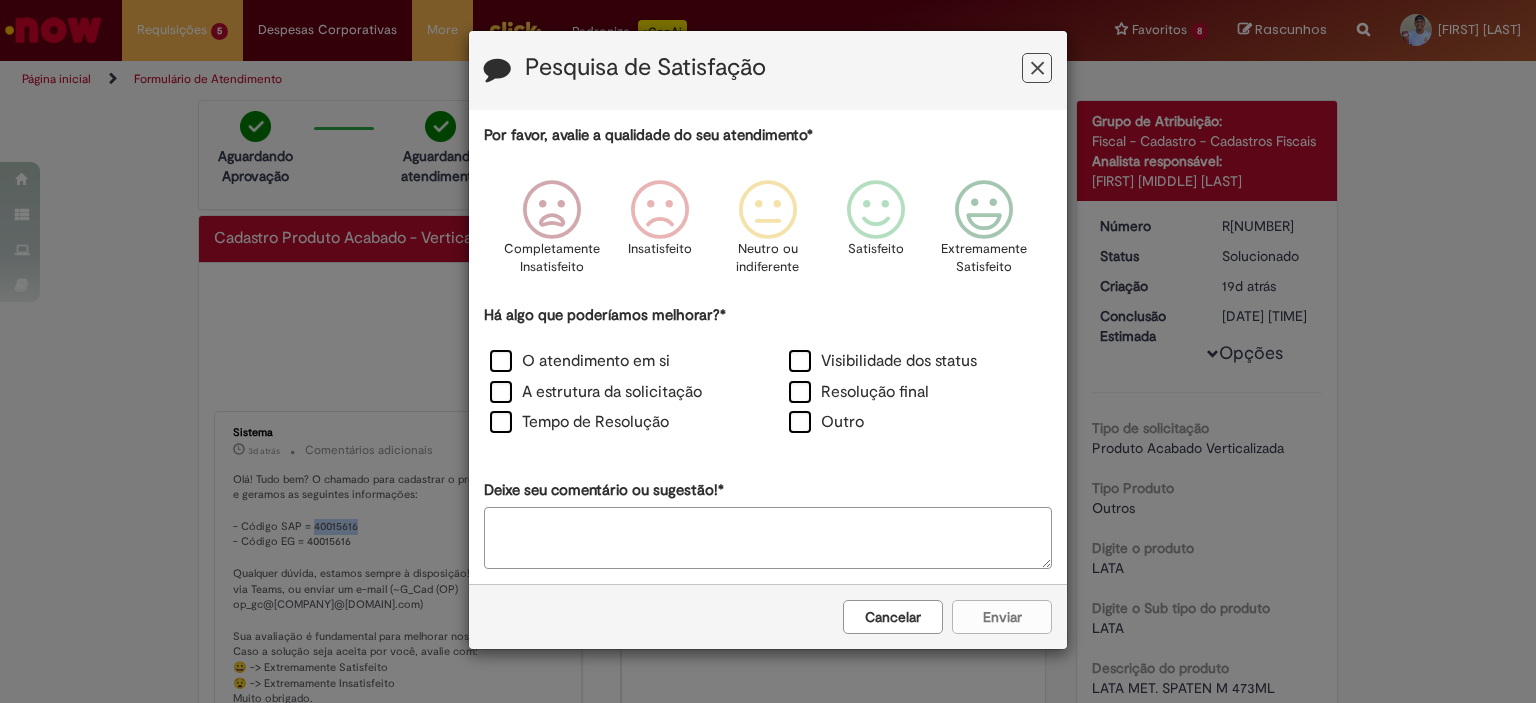 click at bounding box center [1037, 68] 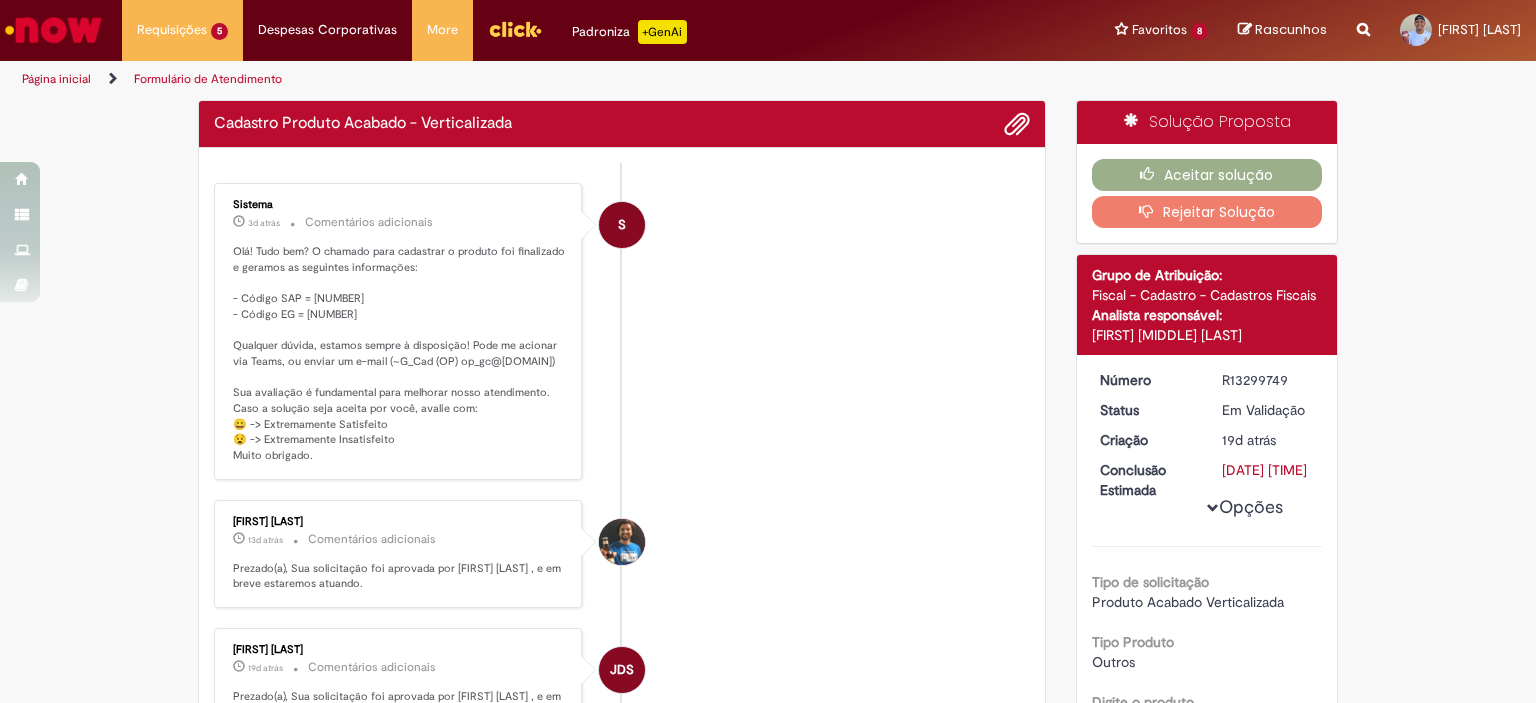 click on "Olá! Tudo bem? O chamado para cadastrar o produto foi finalizado e geramos as seguintes informações:
- Código SAP = [NUMBER]
- Código EG = [NUMBER]
Qualquer dúvida, estamos sempre à disposição! Pode me acionar via Teams, ou enviar um e-mail (~G_Cad (OP) op_gc@[DOMAIN])
Sua avaliação é fundamental para melhorar nosso atendimento.
Caso a solução seja aceita por você, avalie com:
😀 -> Extremamente Satisfeito
😧 -> Extremamente Insatisfeito
Muito obrigado." at bounding box center (399, 354) 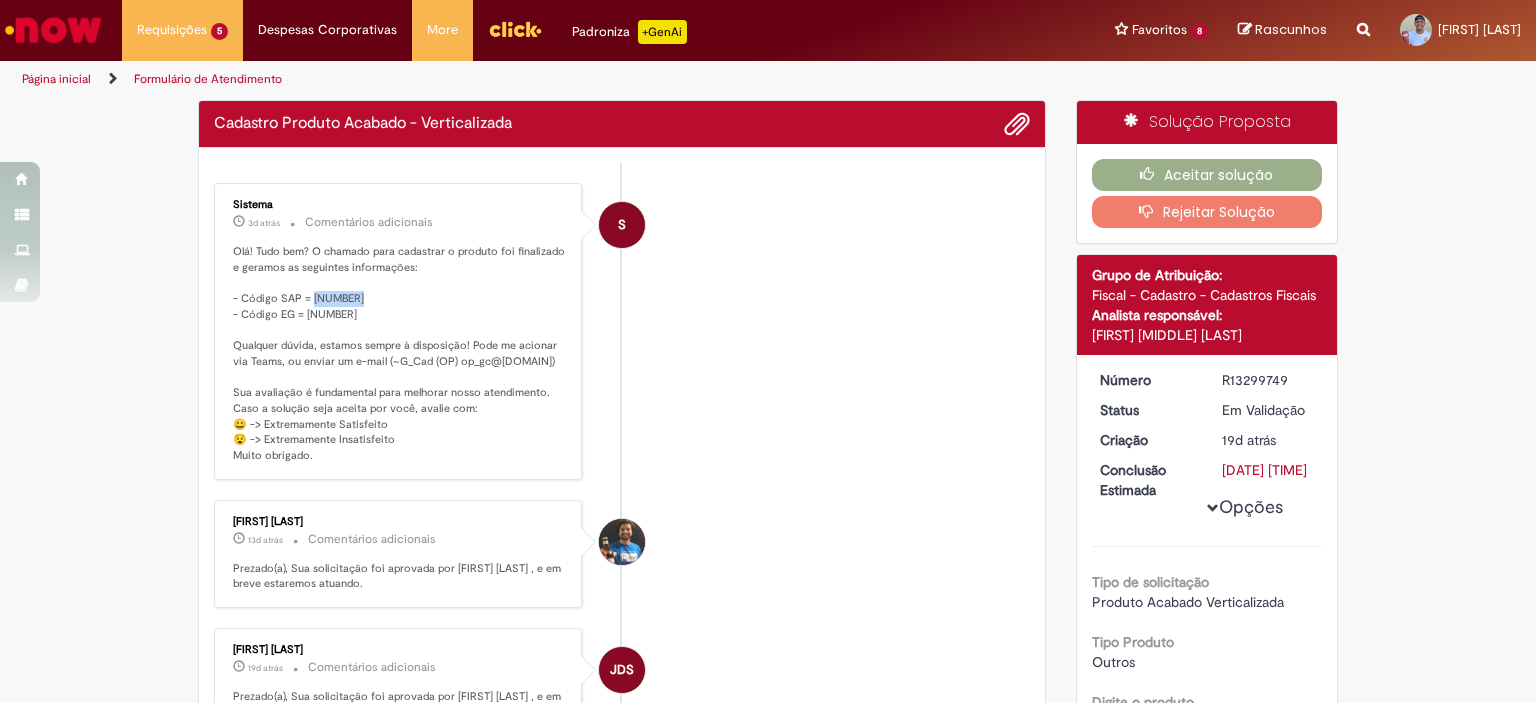 click on "Olá! Tudo bem? O chamado para cadastrar o produto foi finalizado e geramos as seguintes informações:
- Código SAP = [NUMBER]
- Código EG = [NUMBER]
Qualquer dúvida, estamos sempre à disposição! Pode me acionar via Teams, ou enviar um e-mail (~G_Cad (OP) op_gc@[DOMAIN])
Sua avaliação é fundamental para melhorar nosso atendimento.
Caso a solução seja aceita por você, avalie com:
😀 -> Extremamente Satisfeito
😧 -> Extremamente Insatisfeito
Muito obrigado." at bounding box center (399, 354) 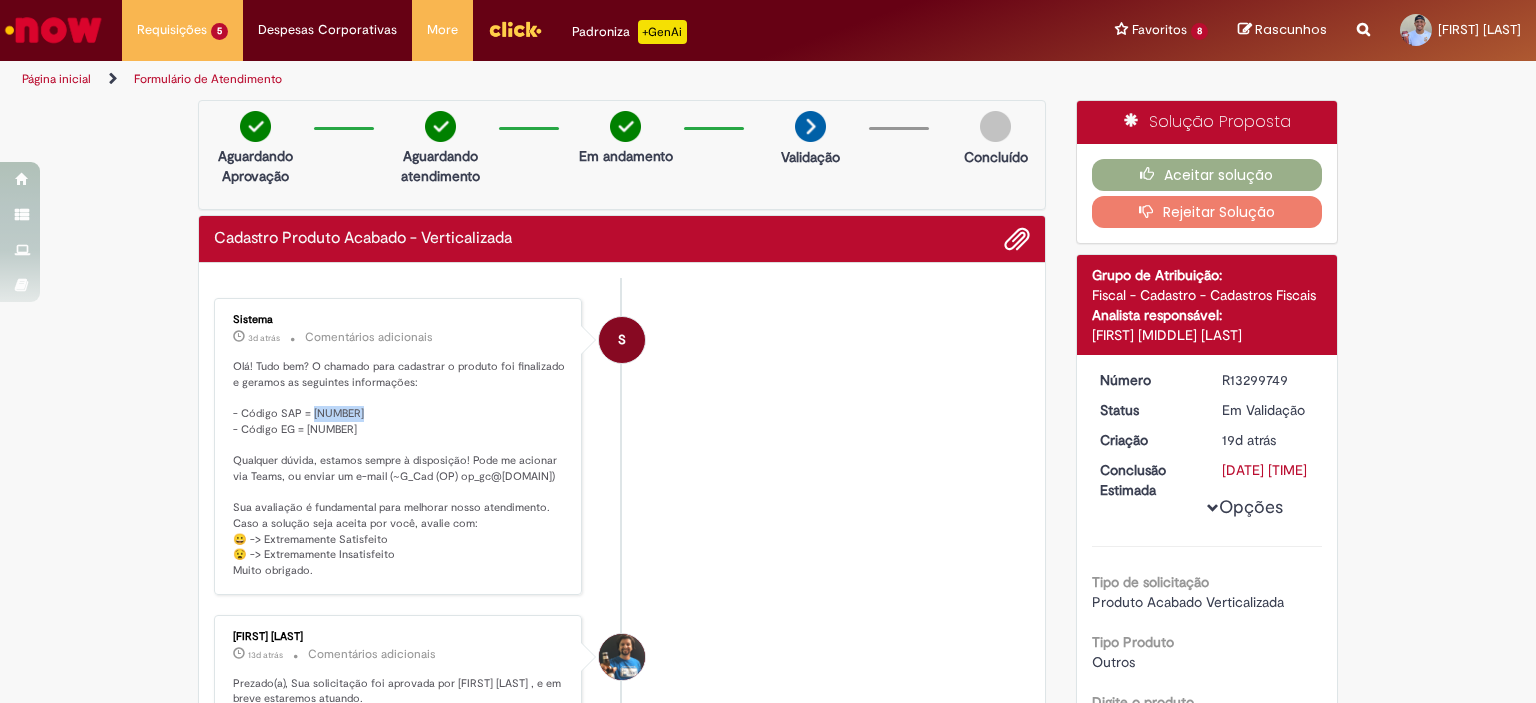 copy on "40015619" 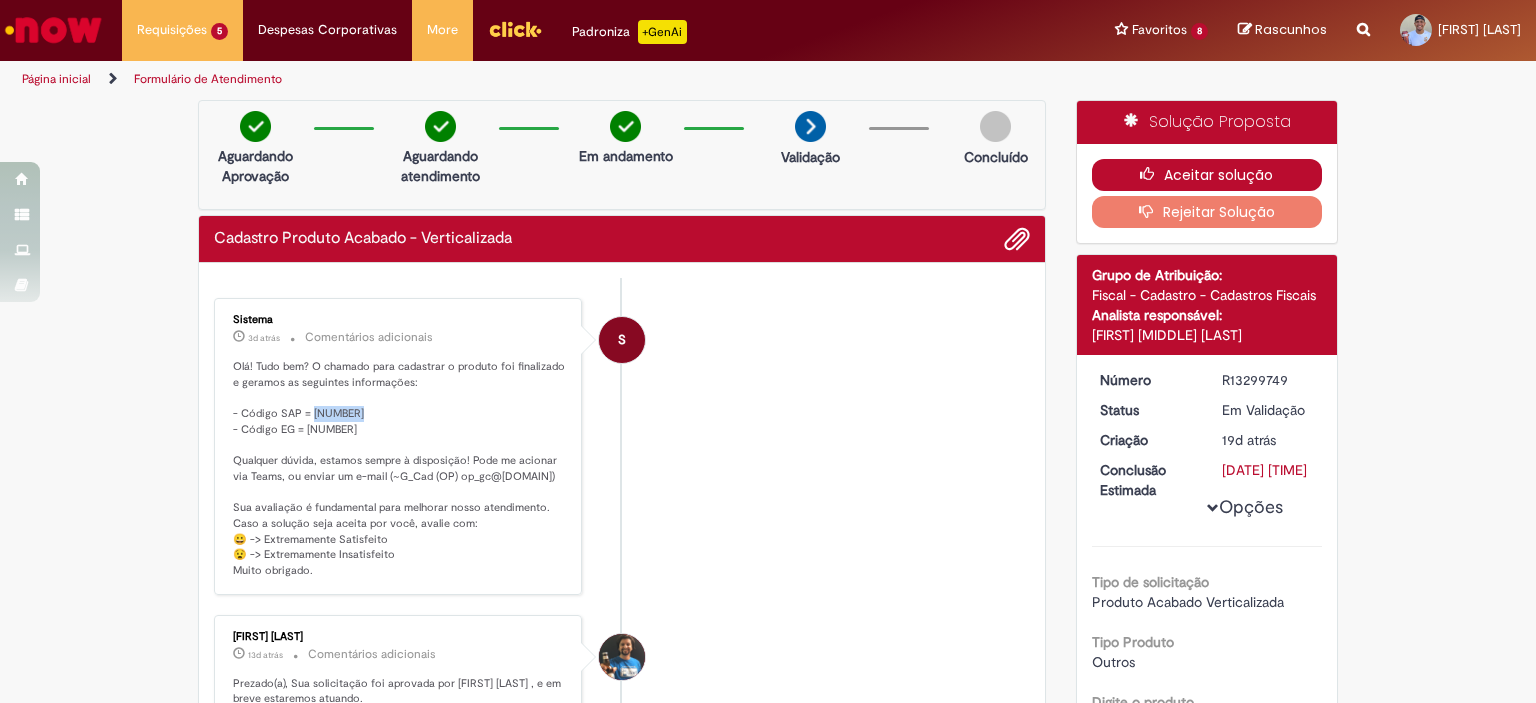 click on "Aceitar solução" at bounding box center [1207, 175] 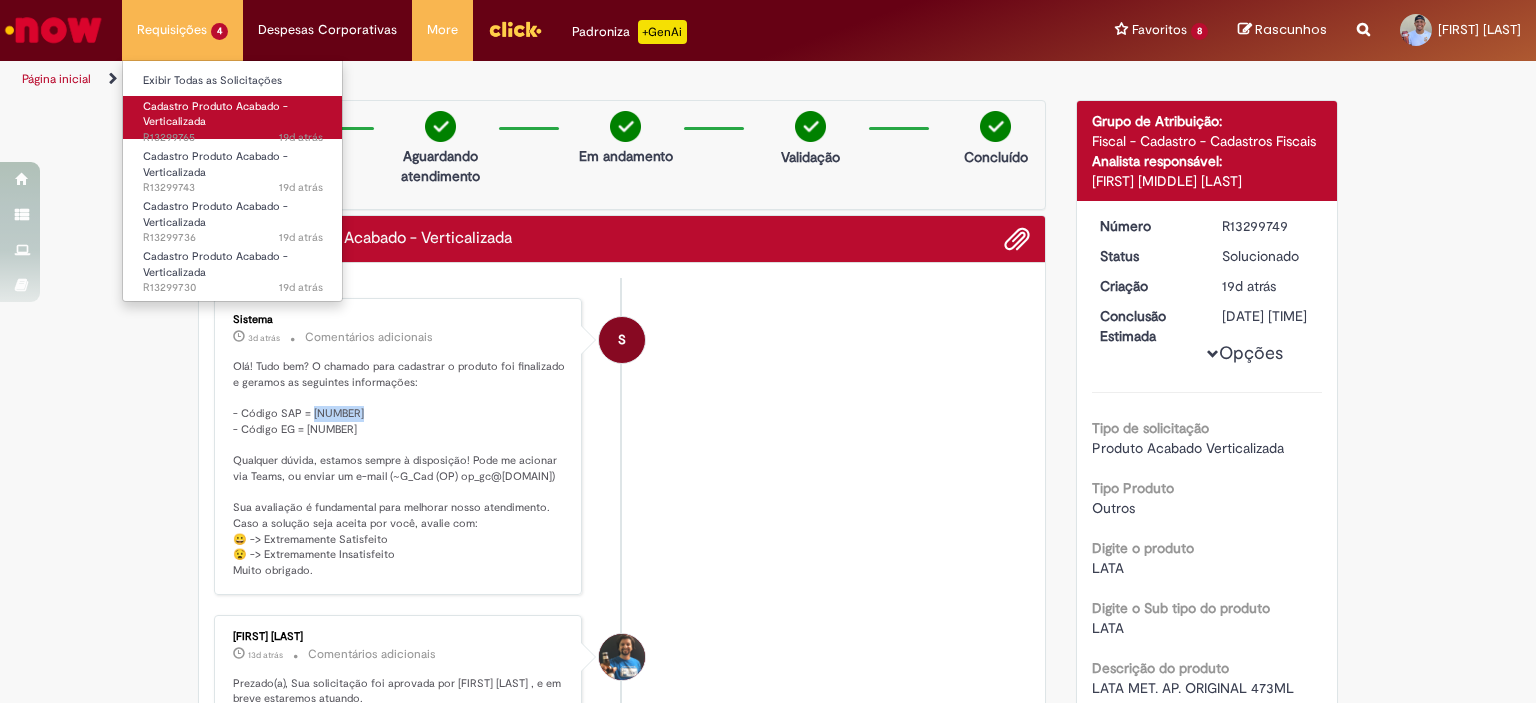 click on "Cadastro Produto Acabado - Verticalizada" at bounding box center [215, 114] 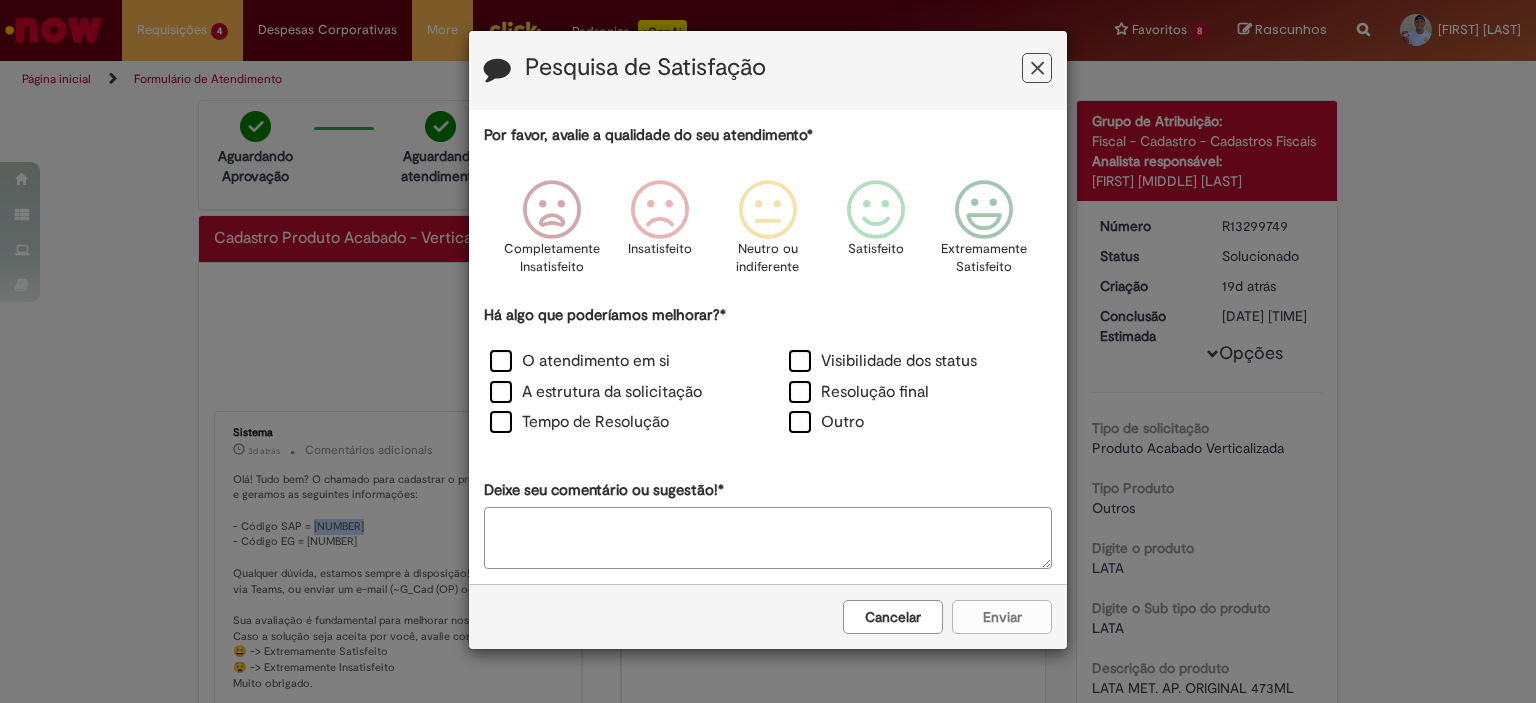 click at bounding box center (1037, 68) 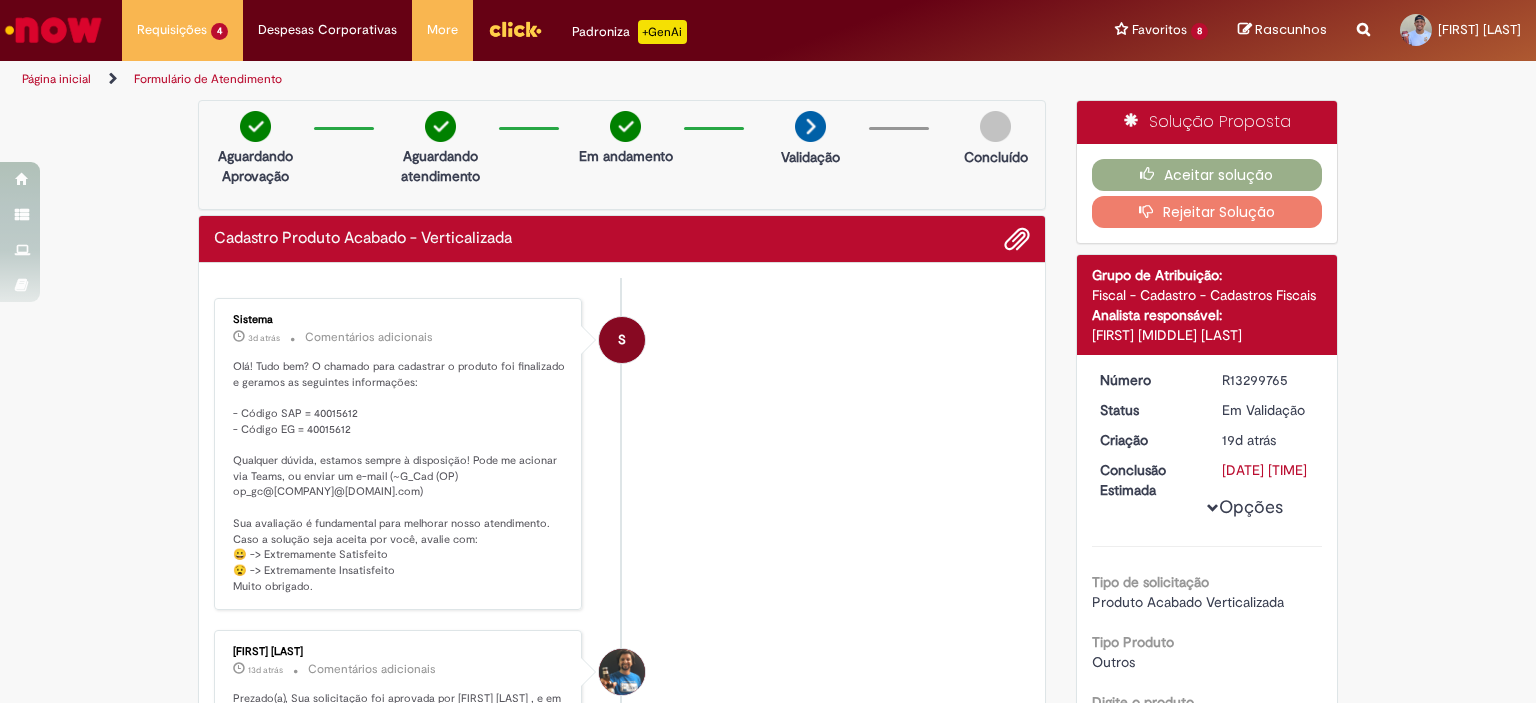 scroll, scrollTop: 100, scrollLeft: 0, axis: vertical 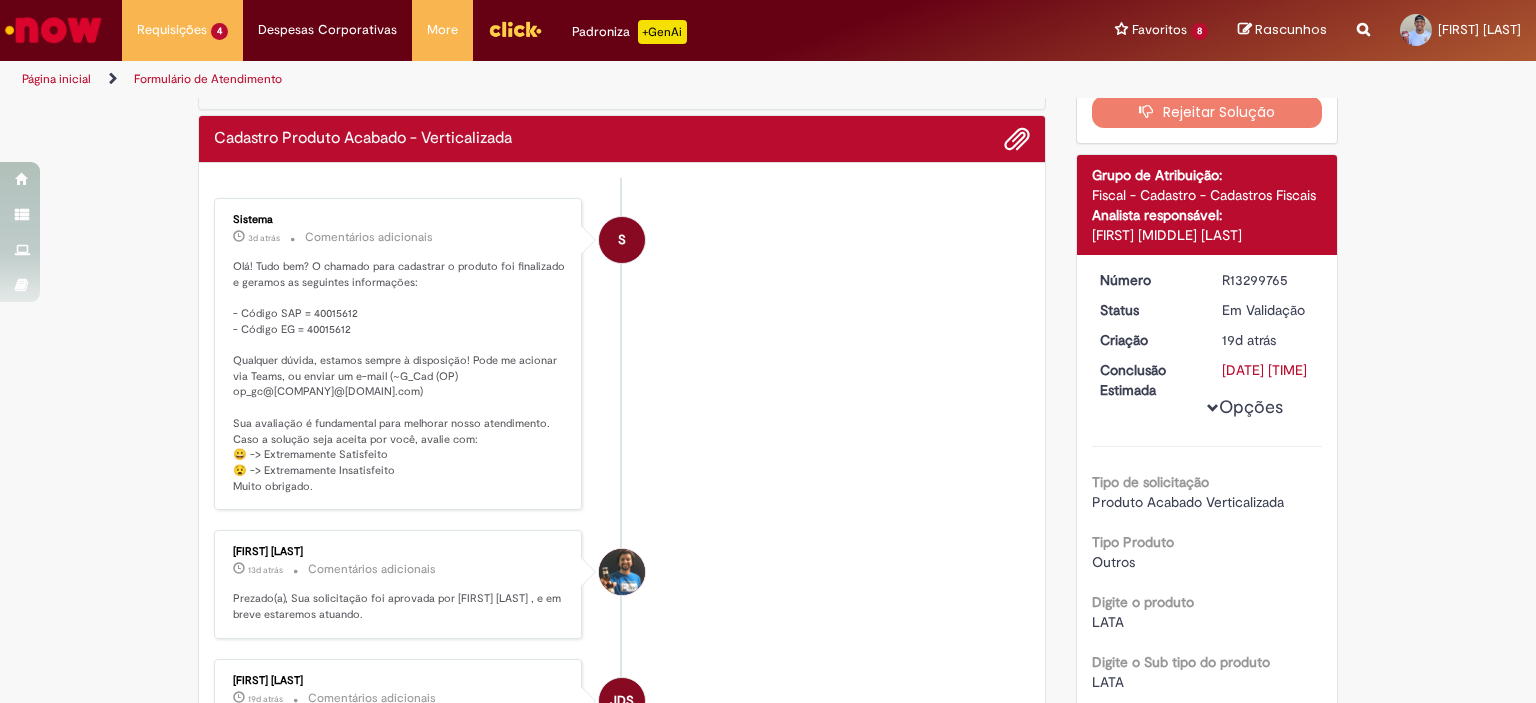 click on "Olá! Tudo bem? O chamado para cadastrar o produto foi finalizado e geramos as seguintes informações:
- Código SAP = [NUMBER]
- Código EG = [NUMBER]
Qualquer dúvida, estamos sempre à disposição! Pode me acionar via Teams, ou enviar um e-mail (~G_Cad (OP) op_gc@[DOMAIN])
Sua avaliação é fundamental para melhorar nosso atendimento.
Caso a solução seja aceita por você, avalie com:
😀 -> Extremamente Satisfeito
😧 -> Extremamente Insatisfeito
Muito obrigado." at bounding box center (399, 377) 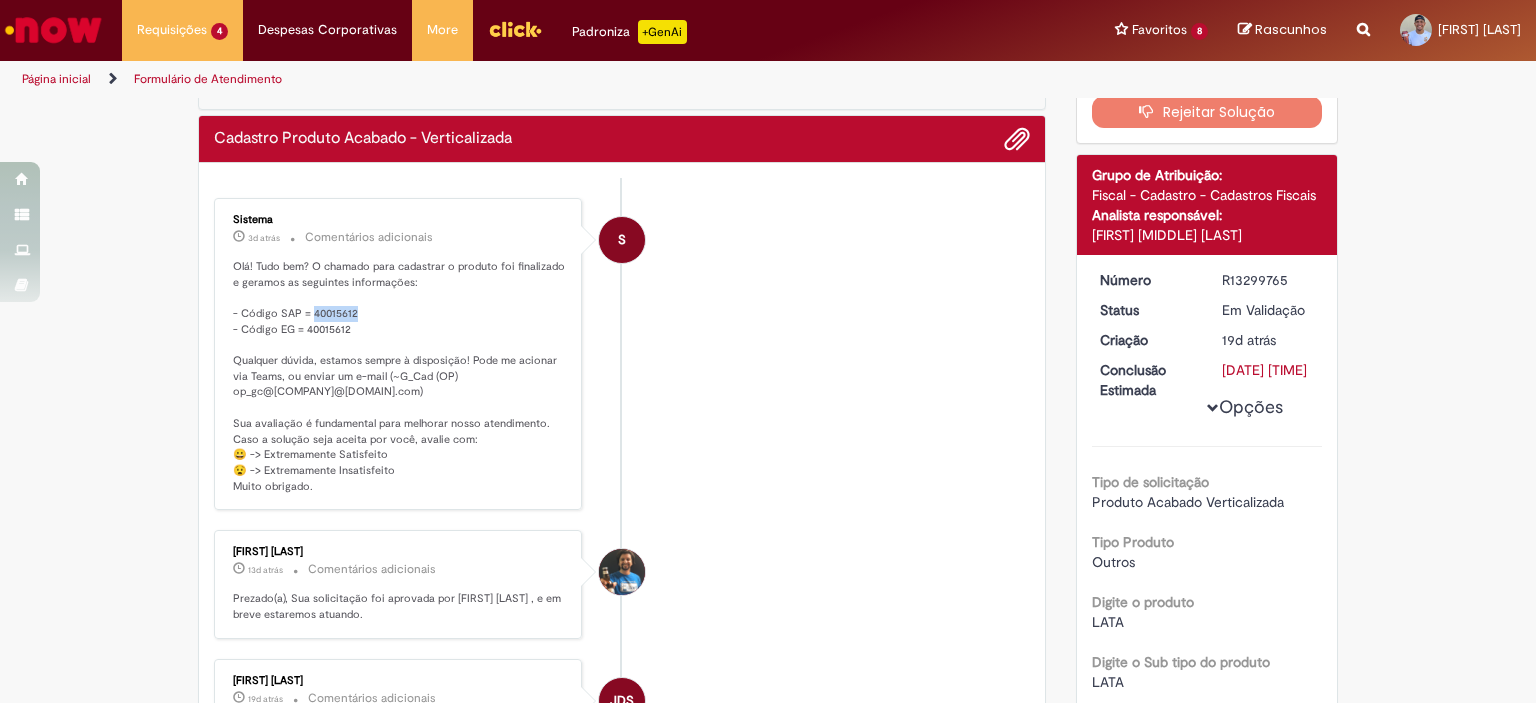 click on "Olá! Tudo bem? O chamado para cadastrar o produto foi finalizado e geramos as seguintes informações:
- Código SAP = [NUMBER]
- Código EG = [NUMBER]
Qualquer dúvida, estamos sempre à disposição! Pode me acionar via Teams, ou enviar um e-mail (~G_Cad (OP) op_gc@[DOMAIN])
Sua avaliação é fundamental para melhorar nosso atendimento.
Caso a solução seja aceita por você, avalie com:
😀 -> Extremamente Satisfeito
😧 -> Extremamente Insatisfeito
Muito obrigado." at bounding box center (399, 377) 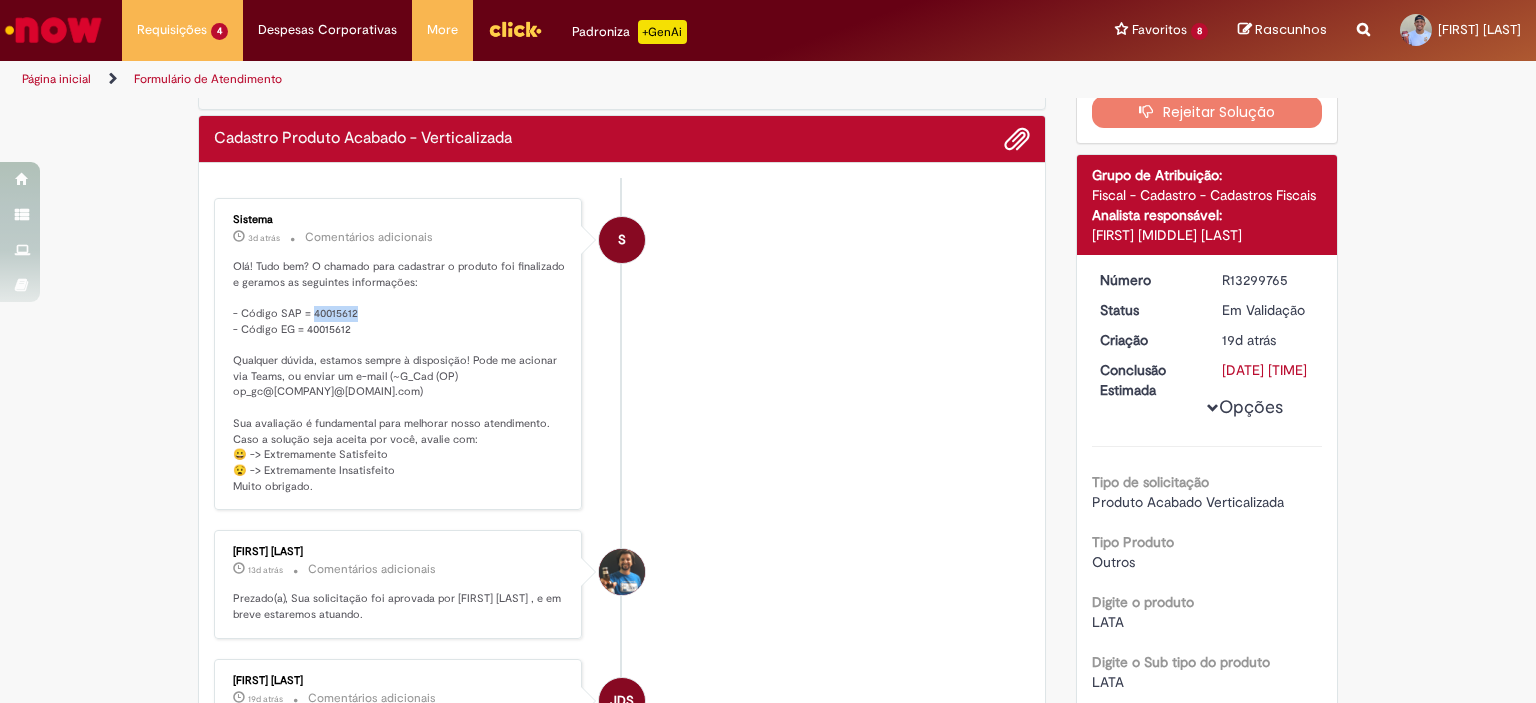 scroll, scrollTop: 0, scrollLeft: 0, axis: both 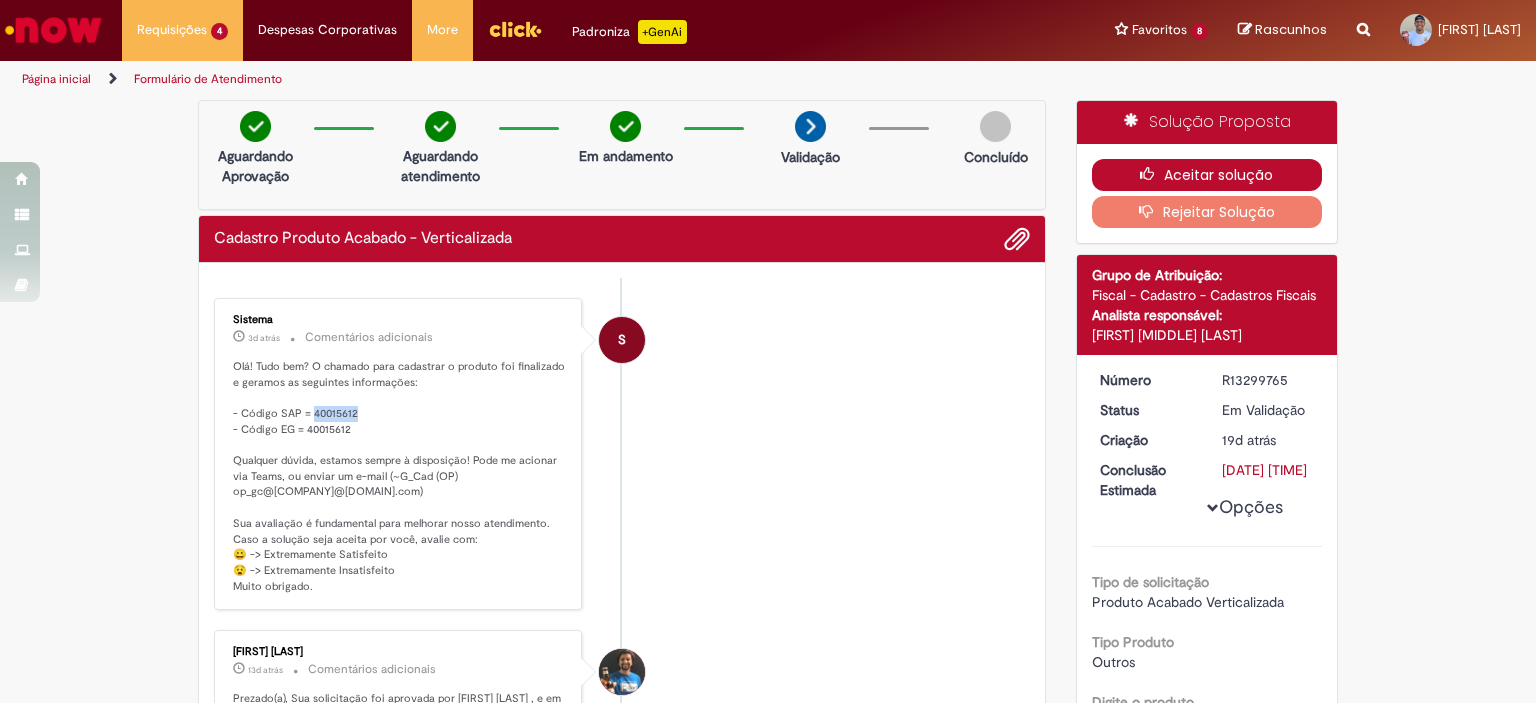 click on "Aceitar solução" at bounding box center [1207, 175] 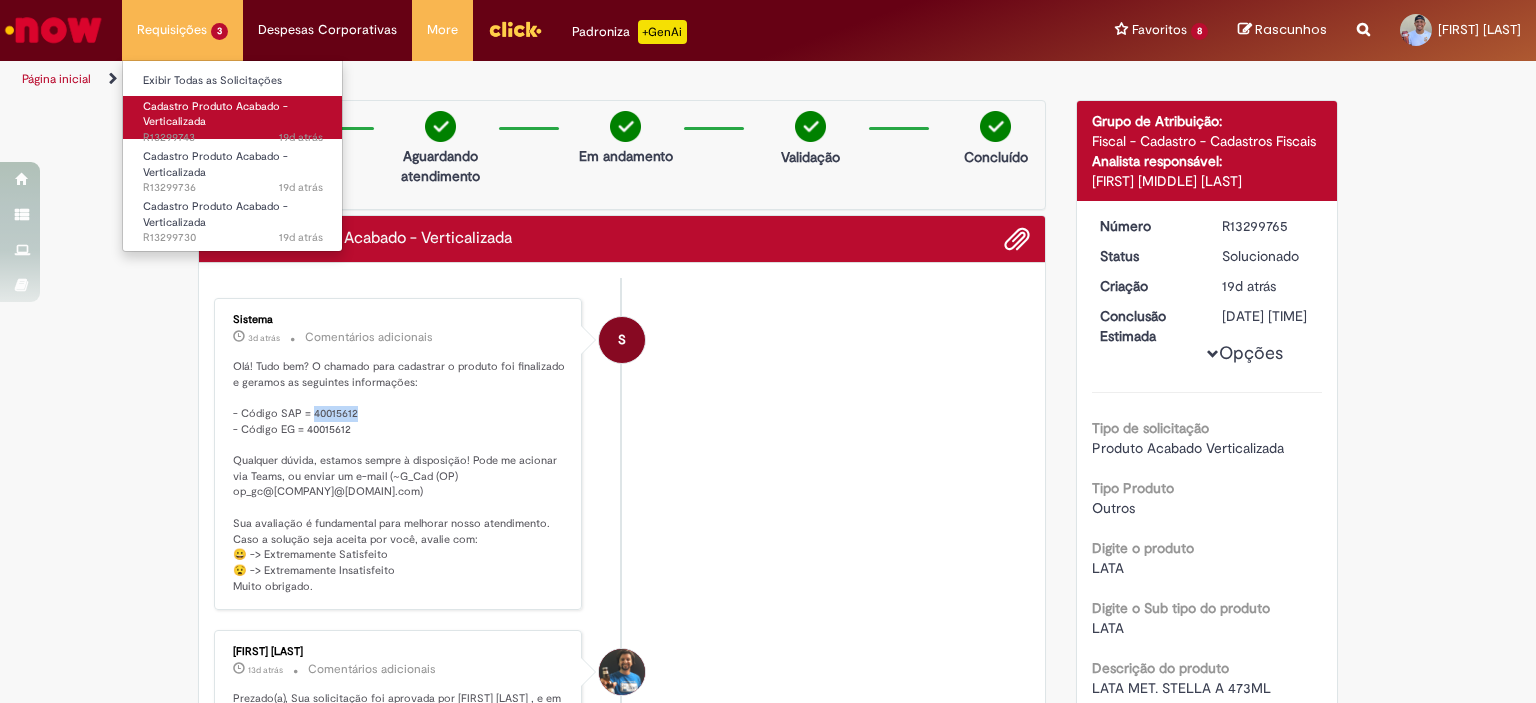click on "19d atrás 19 dias atrás  R[NUMBER]" at bounding box center (233, 138) 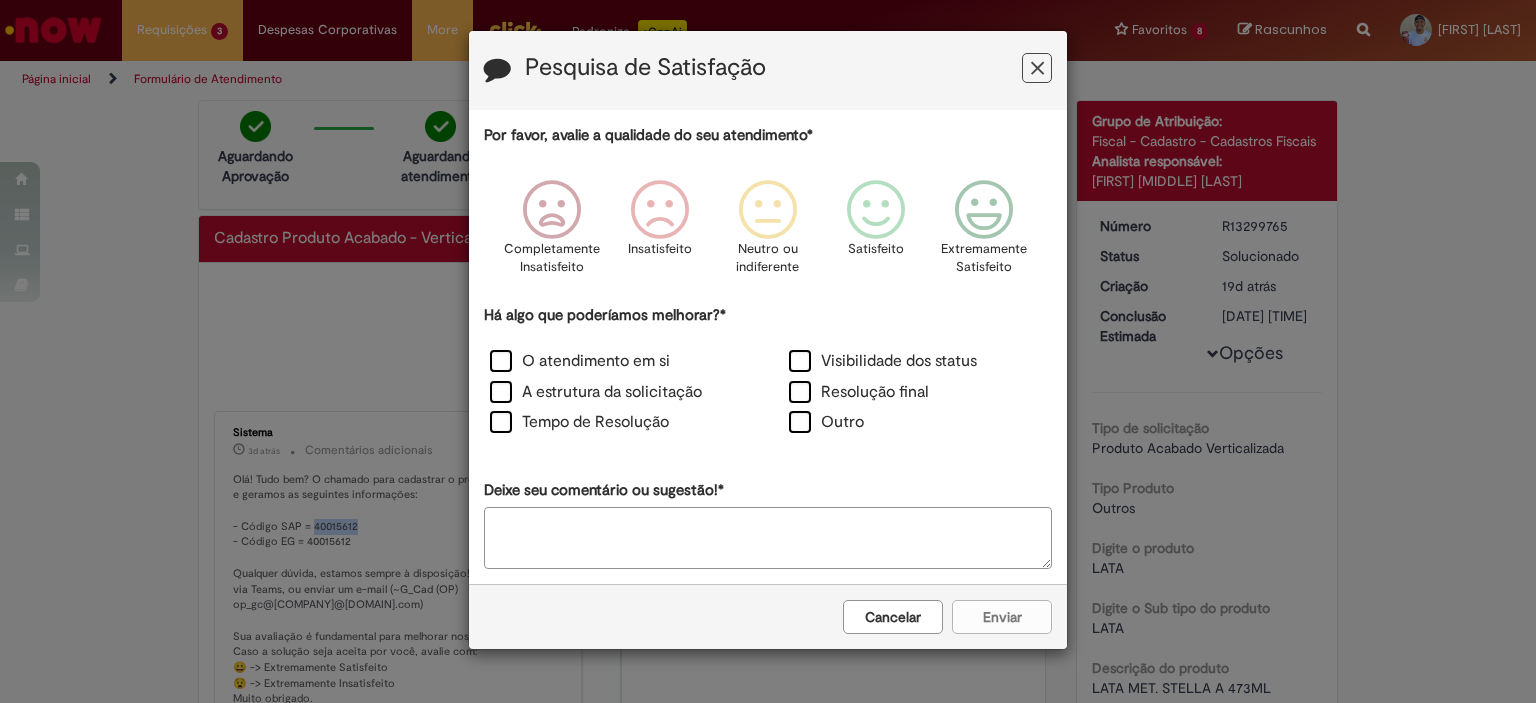 click at bounding box center (1037, 68) 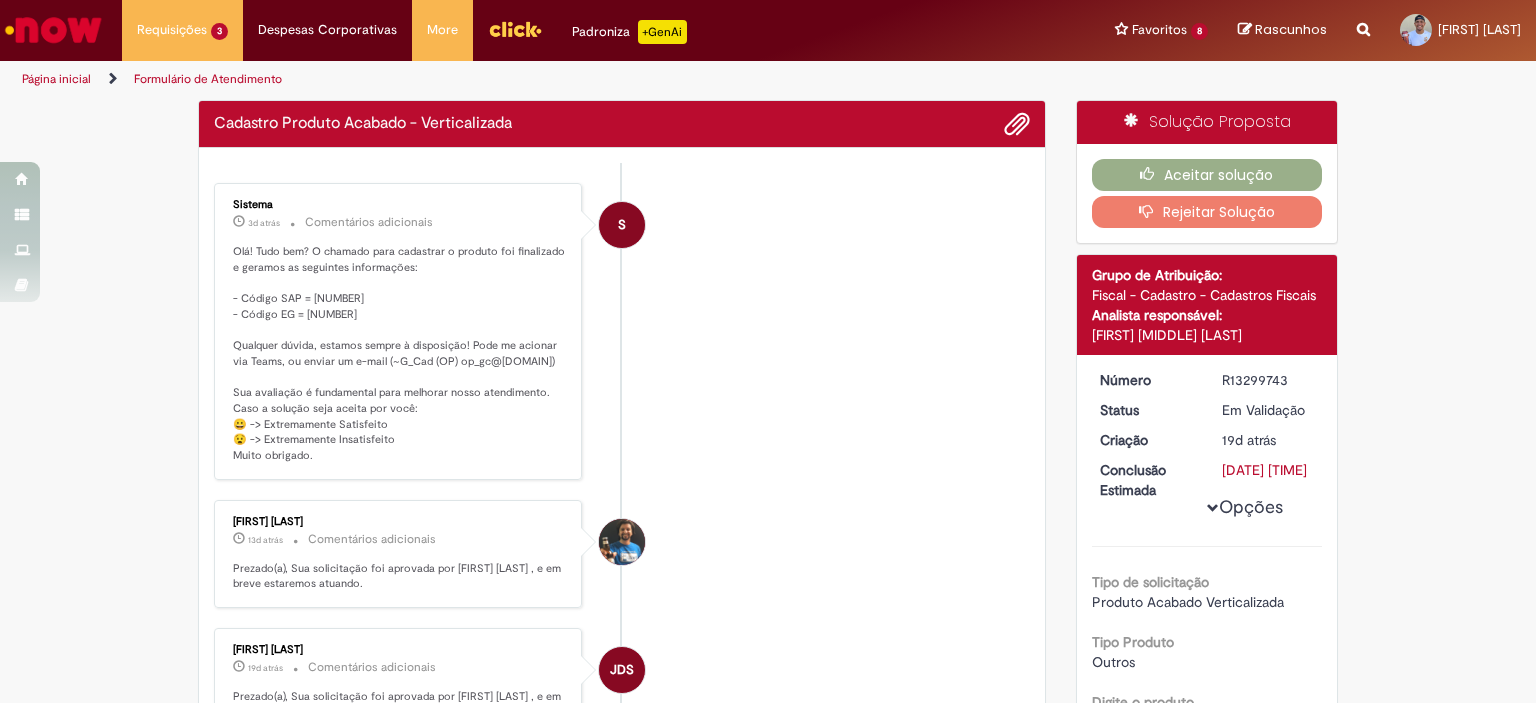 click on "Olá! Tudo bem? O chamado para cadastrar o produto foi finalizado e geramos as seguintes informações:
- Código SAP = [NUMBER]
- Código EG = [NUMBER]
Qualquer dúvida, estamos sempre à disposição! Pode me acionar via Teams, ou enviar um e-mail (~G_Cad (OP) op_gc@[DOMAIN])
Sua avaliação é fundamental para melhorar nosso atendimento.
Caso a solução seja aceita por você, avalie com:
😀 -> Extremamente Satisfeito
😧 -> Extremamente Insatisfeito
Muito obrigado." at bounding box center (399, 354) 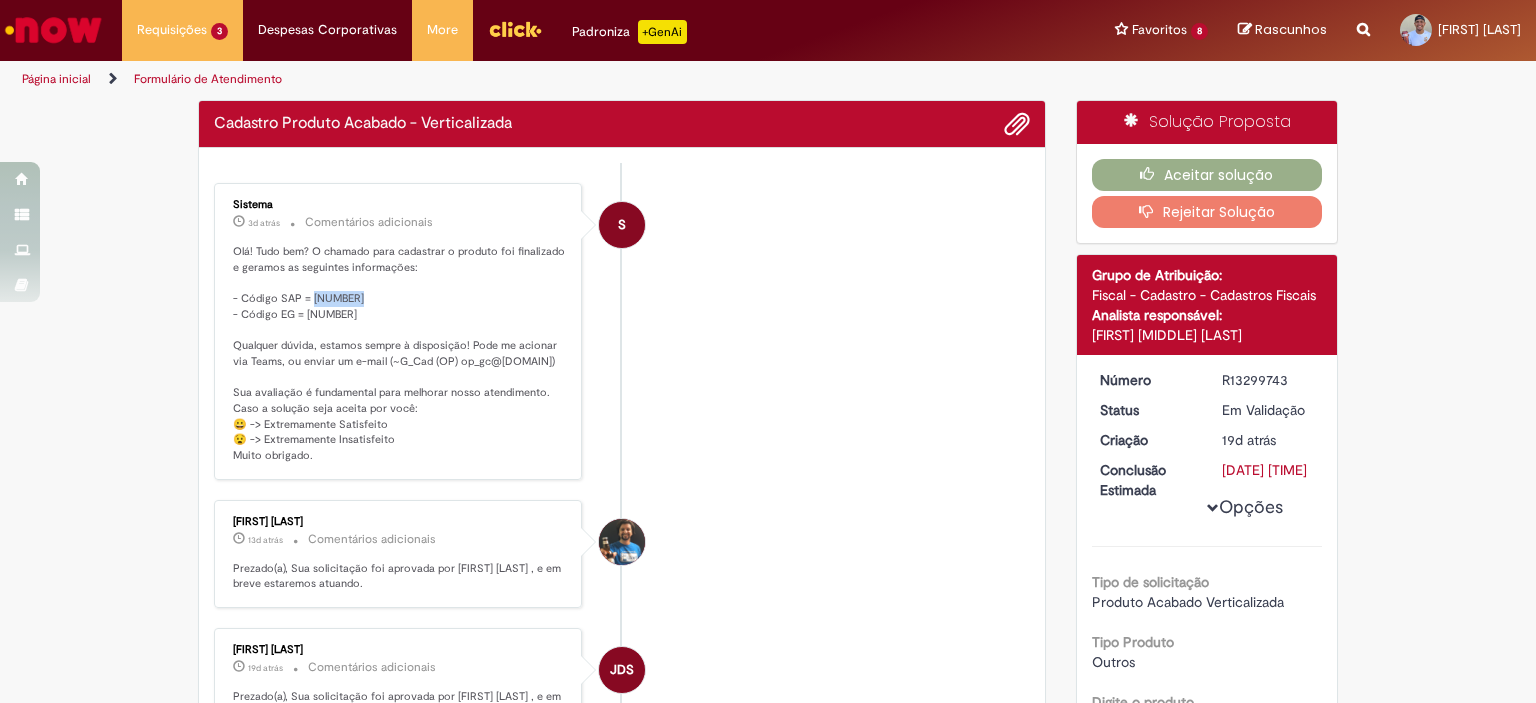 click on "Olá! Tudo bem? O chamado para cadastrar o produto foi finalizado e geramos as seguintes informações:
- Código SAP = [NUMBER]
- Código EG = [NUMBER]
Qualquer dúvida, estamos sempre à disposição! Pode me acionar via Teams, ou enviar um e-mail (~G_Cad (OP) op_gc@[DOMAIN])
Sua avaliação é fundamental para melhorar nosso atendimento.
Caso a solução seja aceita por você, avalie com:
😀 -> Extremamente Satisfeito
😧 -> Extremamente Insatisfeito
Muito obrigado." at bounding box center [399, 354] 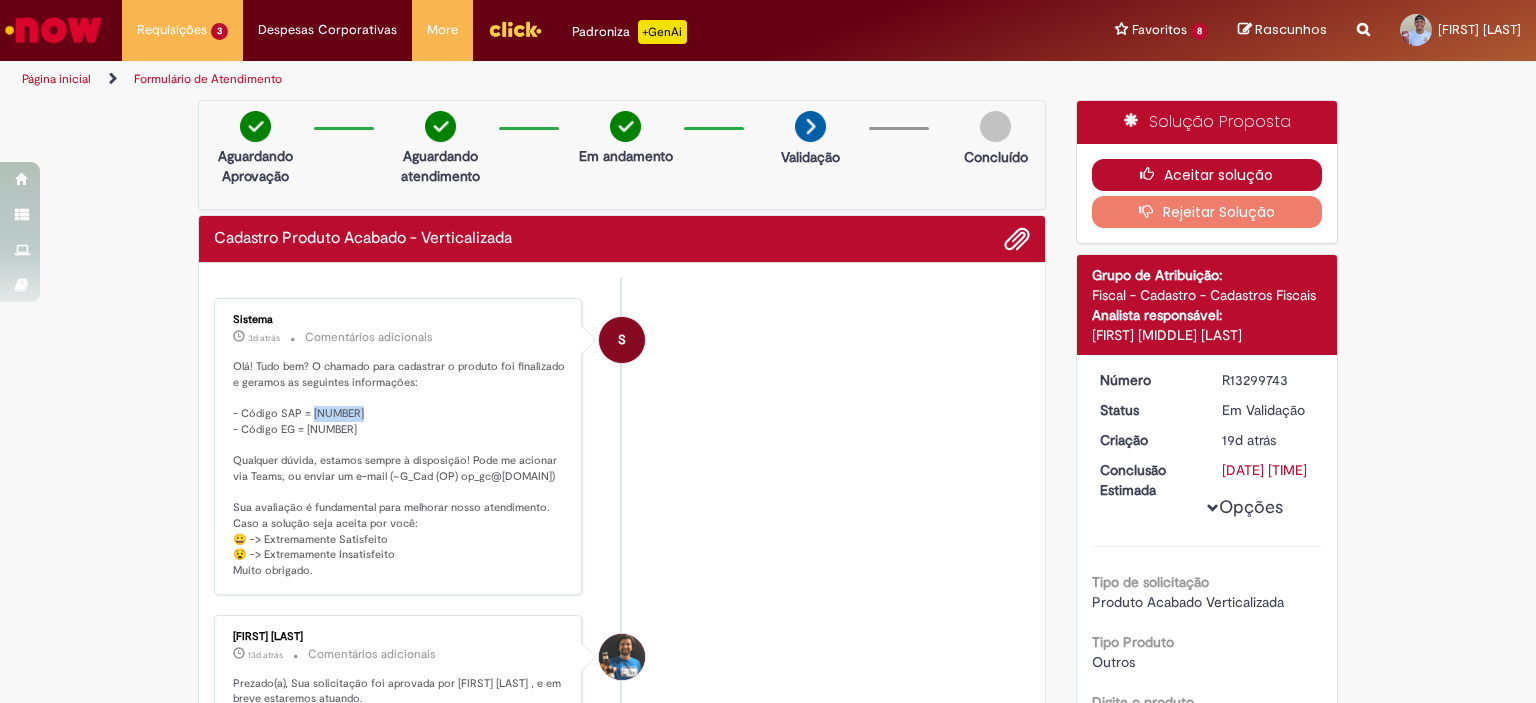 click on "Aceitar solução" at bounding box center [1207, 175] 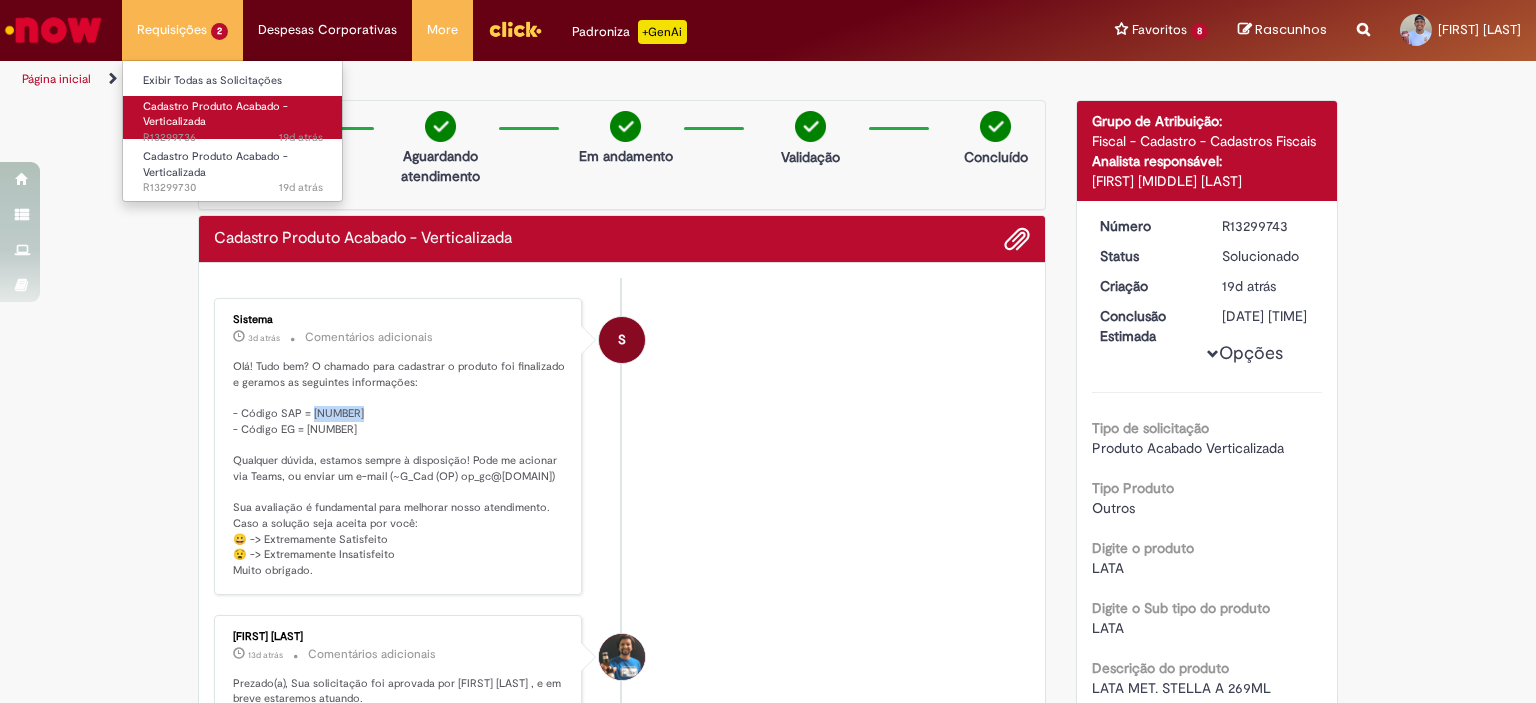 click on "19d atrás 19 dias atrás  R[NUMBER]" at bounding box center [233, 138] 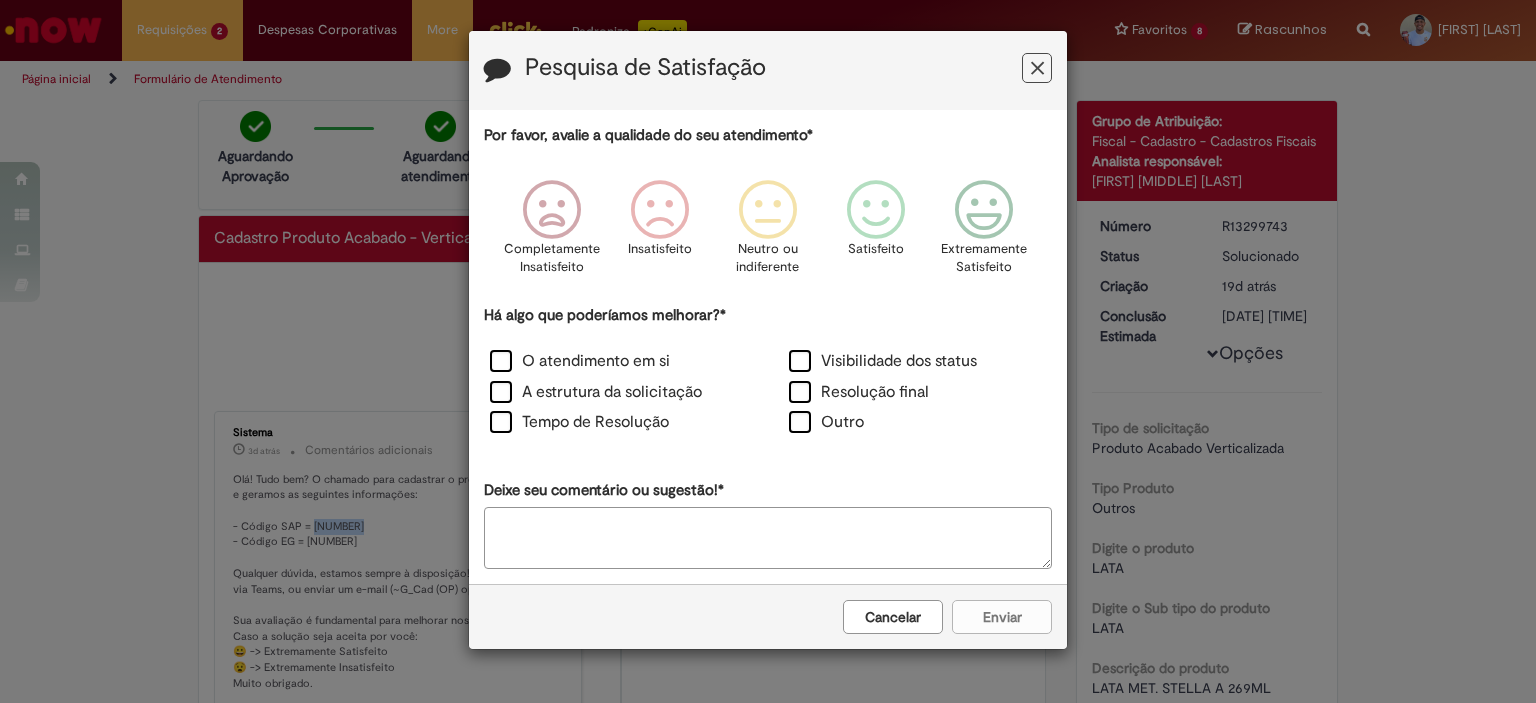 click at bounding box center (1037, 68) 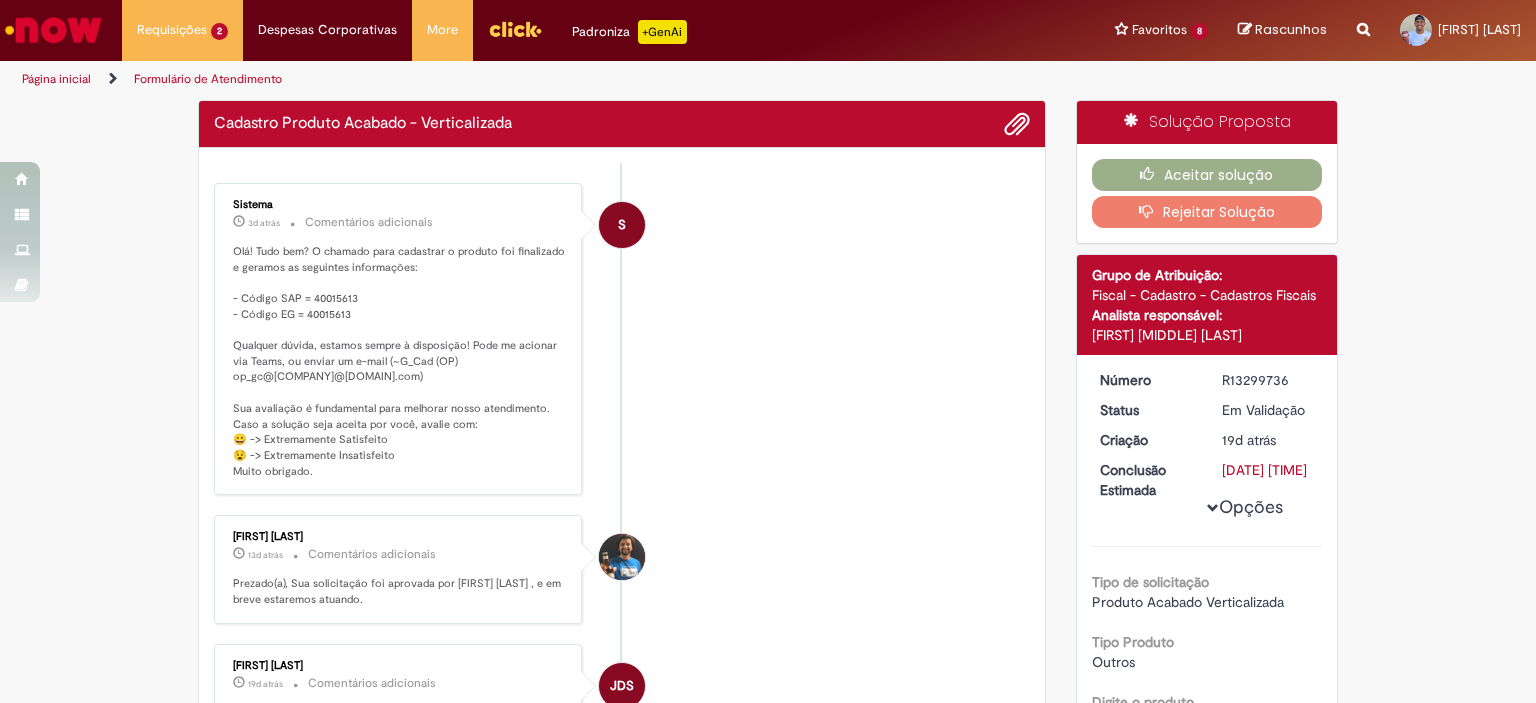 click on "Olá! Tudo bem? O chamado para cadastrar o produto foi finalizado e geramos as seguintes informações:
- Código SAP = [NUMBER]
- Código EG = [NUMBER]
Qualquer dúvida, estamos sempre à disposição! Pode me acionar via Teams, ou enviar um e-mail (~G_Cad (OP) op_gc@[DOMAIN])
Sua avaliação é fundamental para melhorar nosso atendimento.
Caso a solução seja aceita por você, avalie com:
😀 -> Extremamente Satisfeito
😧 -> Extremamente Insatisfeito
Muito obrigado." at bounding box center [399, 362] 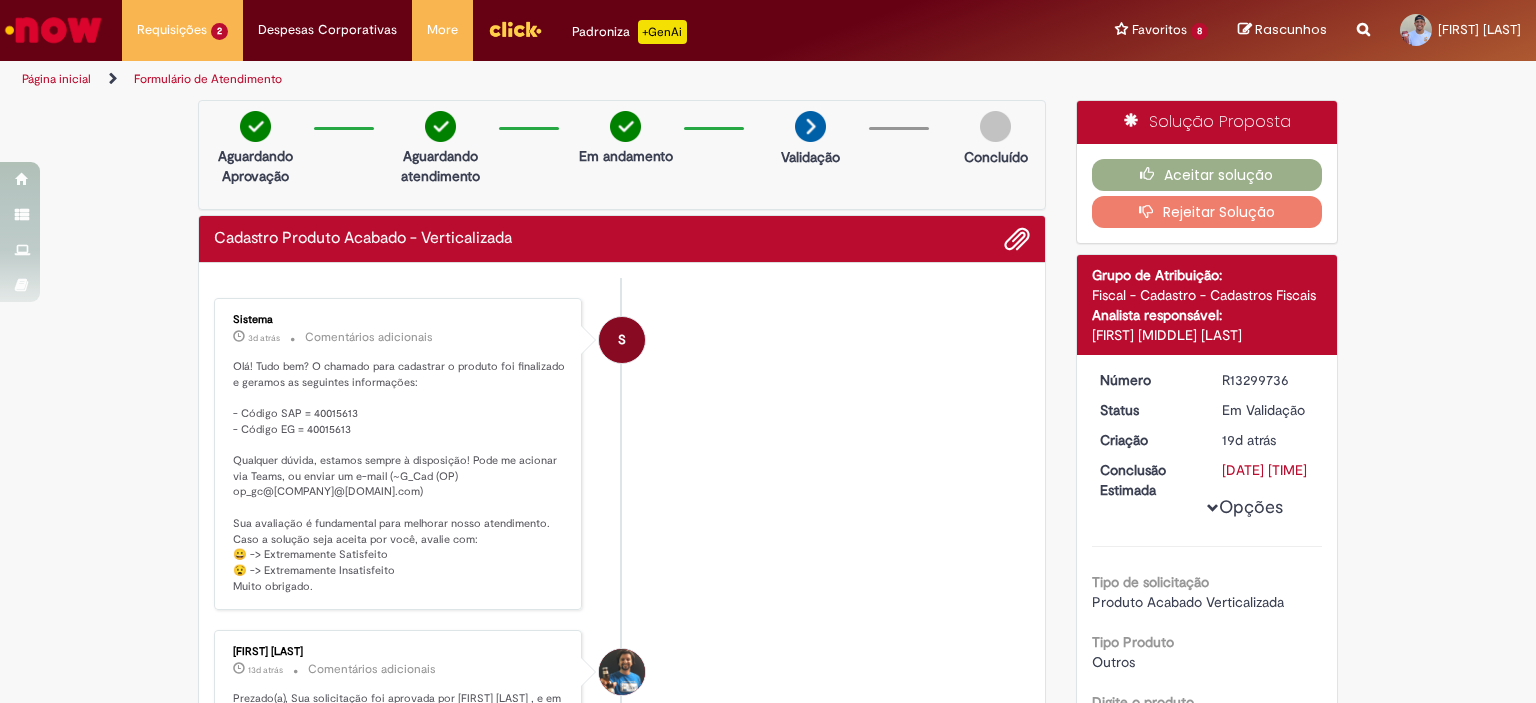 click on "Sistema
3d atrás 3 dias atrás     Comentários adicionais
Olá! Tudo bem? O chamado para cadastrar o produto foi finalizado e geramos as seguintes informações:
- Código SAP = 40015613
- Código EG = 40015613
Qualquer dúvida, estamos sempre à disposição! Pode me acionar via Teams, ou enviar um e-mail (~G_Cad (OP) op_gc@[COMPANY]@[DOMAIN].com)
Sua avaliação é fundamental para melhorar nosso atendimento.
Caso a solução seja aceita por você, avalie com:
😀 -> Extremamente Satisfeito
😧 -> Extremamente Insatisfeito
Muito obrigado." at bounding box center (398, 454) 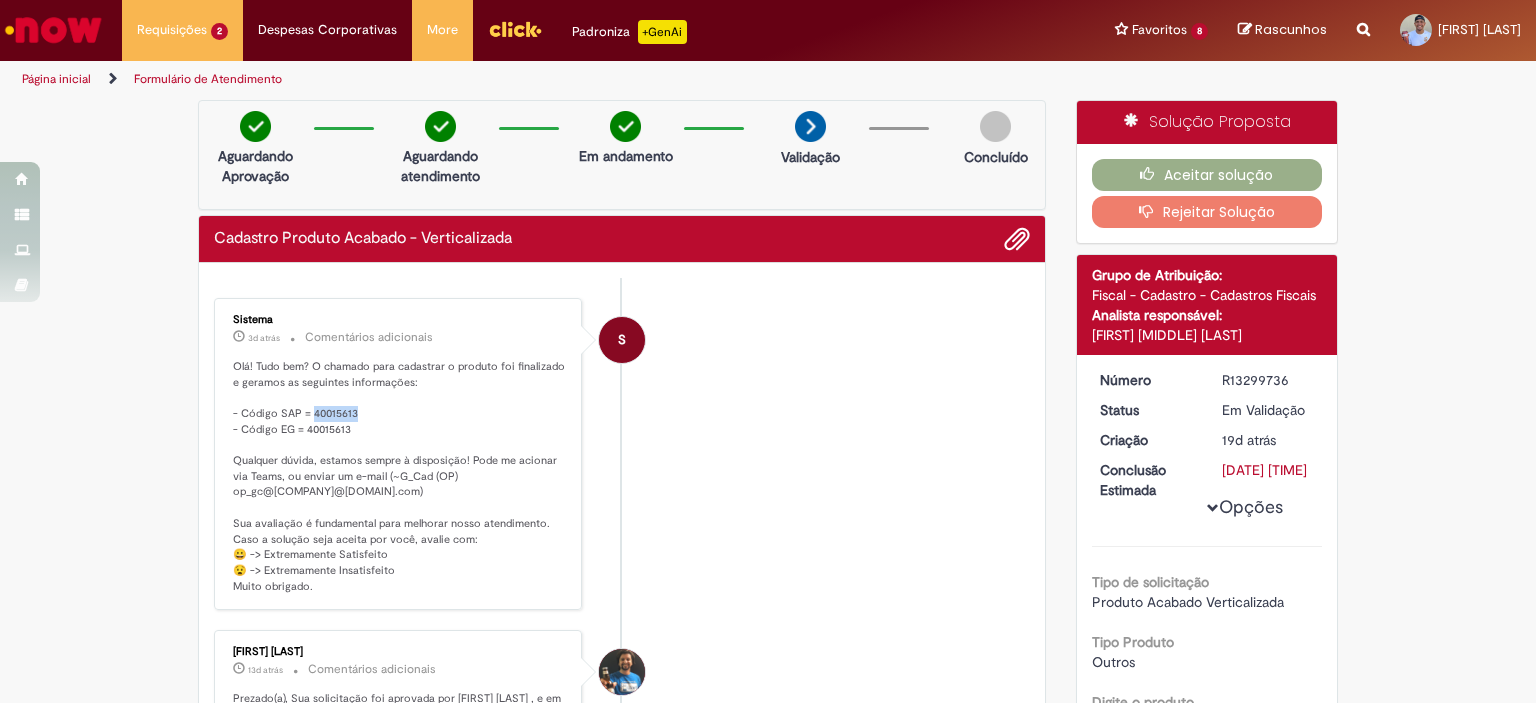 click on "Olá! Tudo bem? O chamado para cadastrar o produto foi finalizado e geramos as seguintes informações:
- Código SAP = [NUMBER]
- Código EG = [NUMBER]
Qualquer dúvida, estamos sempre à disposição! Pode me acionar via Teams, ou enviar um e-mail (~G_Cad (OP) op_gc@[DOMAIN])
Sua avaliação é fundamental para melhorar nosso atendimento.
Caso a solução seja aceita por você, avalie com:
😀 -> Extremamente Satisfeito
😧 -> Extremamente Insatisfeito
Muito obrigado." at bounding box center (399, 477) 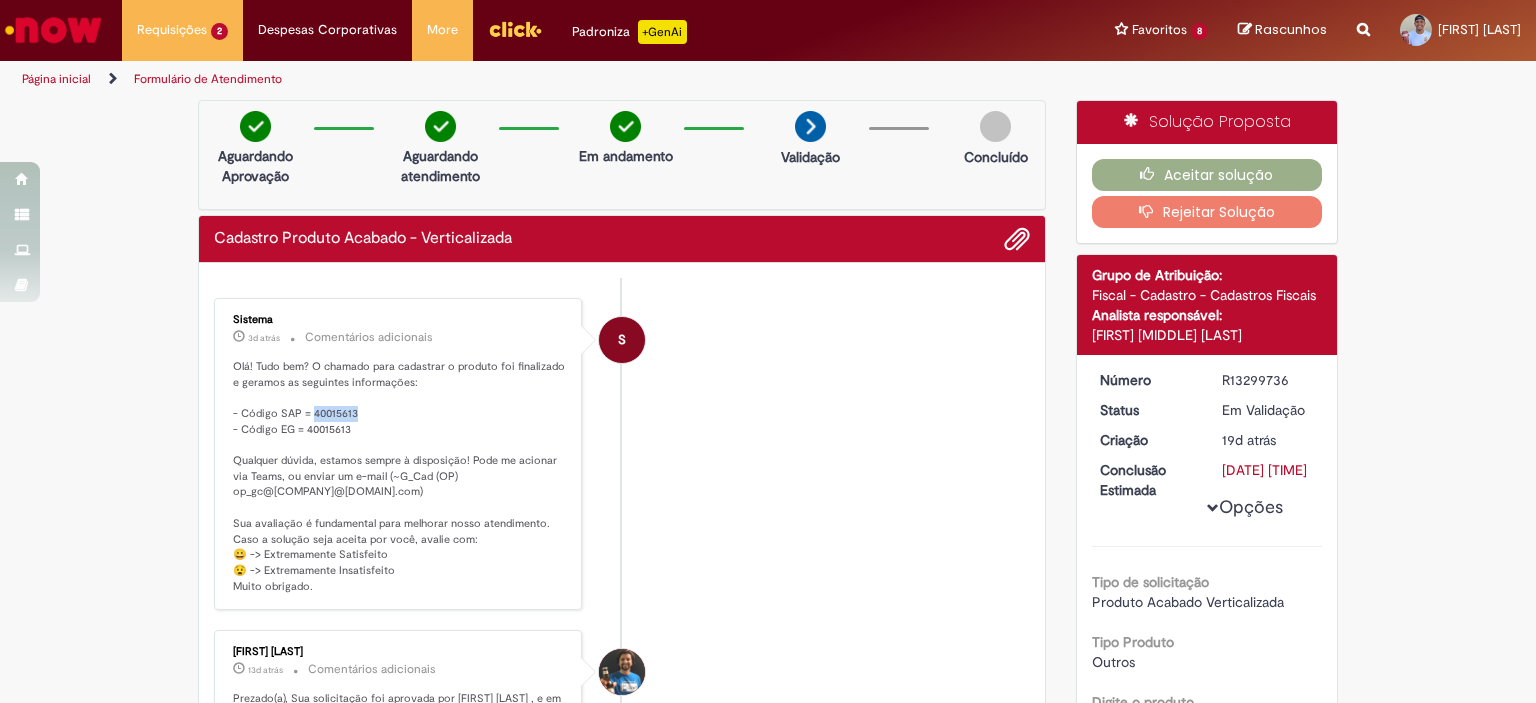 scroll, scrollTop: 400, scrollLeft: 0, axis: vertical 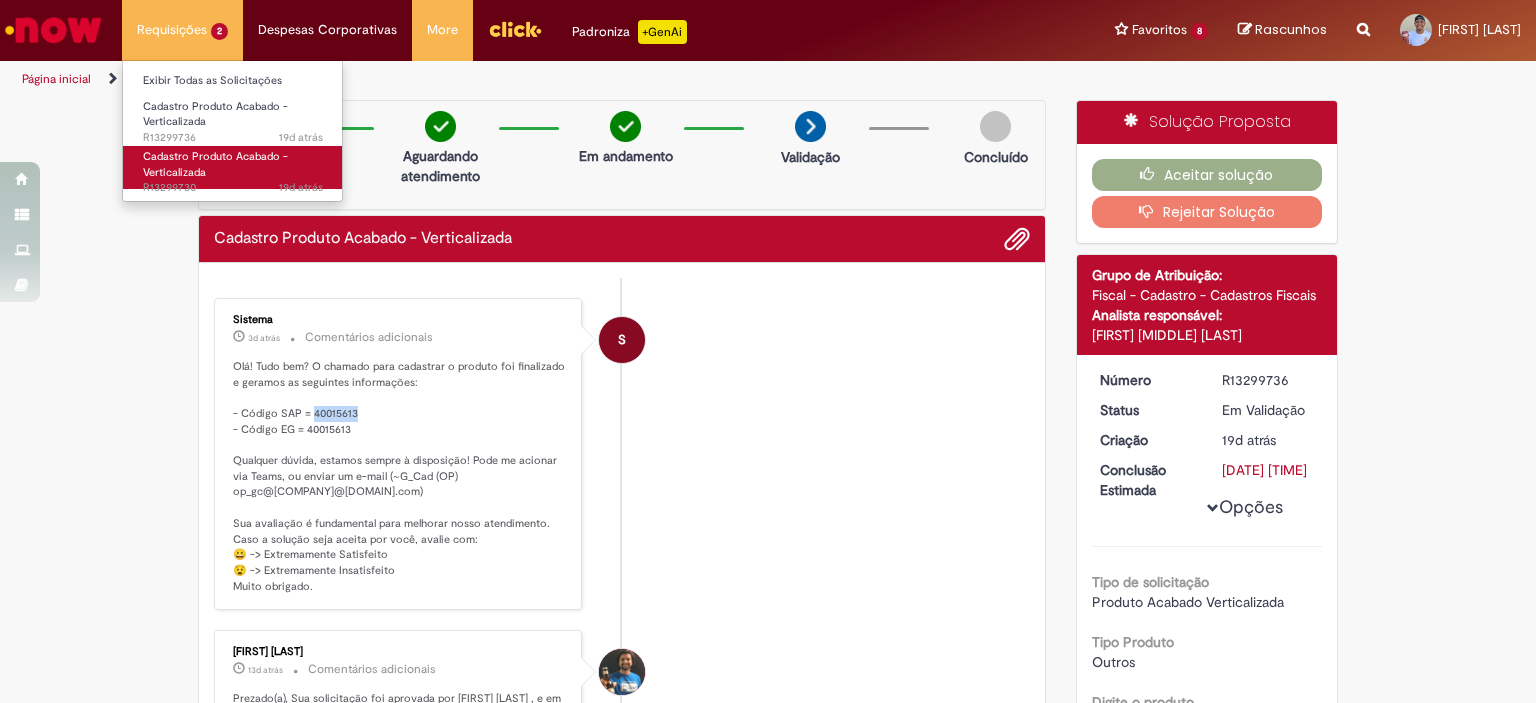 click on "Cadastro Produto Acabado - Verticalizada" at bounding box center [215, 164] 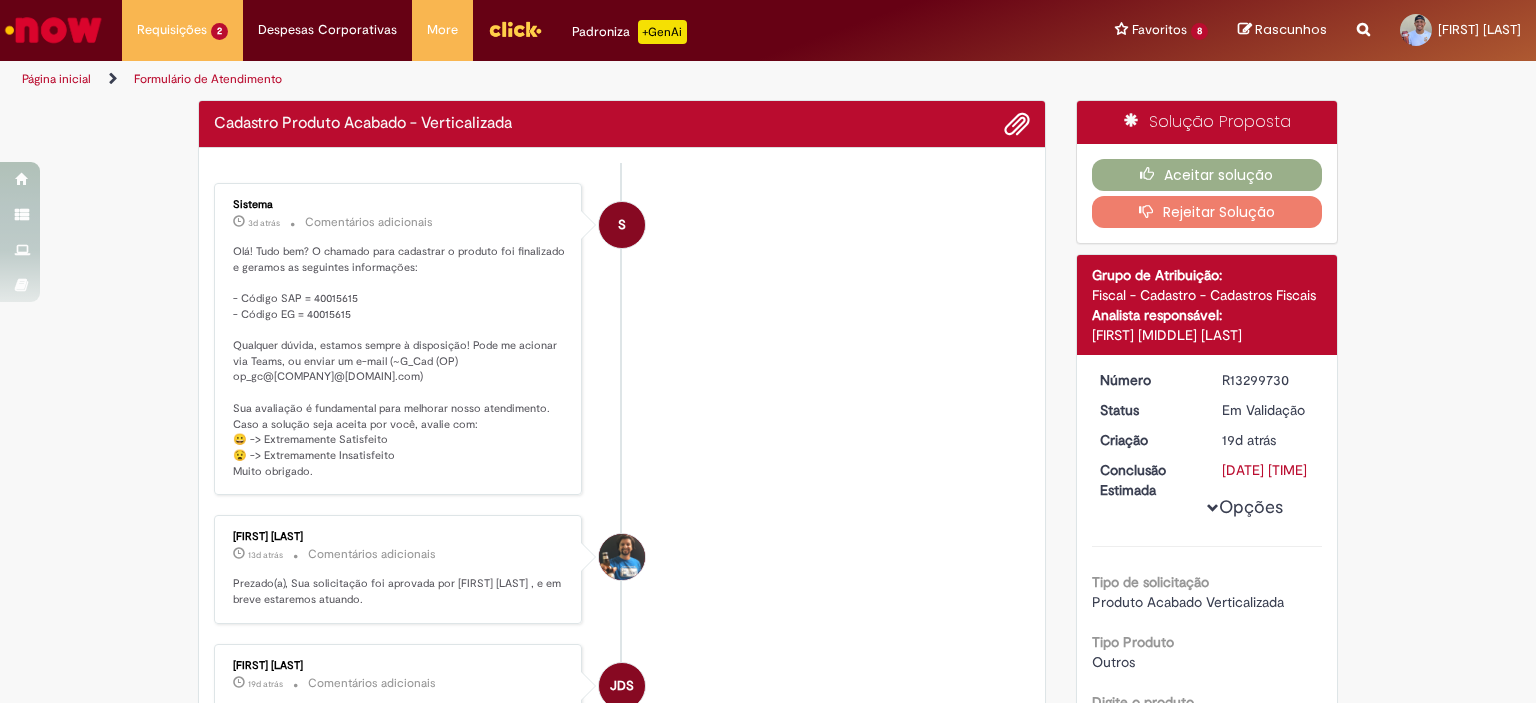 click on "Olá! Tudo bem? O chamado para cadastrar o produto foi finalizado e geramos as seguintes informações:
- Código SAP = [NUMBER]
- Código EG = [NUMBER]
Qualquer dúvida, estamos sempre à disposição! Pode me acionar via Teams, ou enviar um e-mail (~G_Cad (OP) op_gc@[DOMAIN])
Sua avaliação é fundamental para melhorar nosso atendimento.
Caso a solução seja aceita por você, avalie com:
😀 -> Extremamente Satisfeito
😧 -> Extremamente Insatisfeito
Muito obrigado." at bounding box center [399, 362] 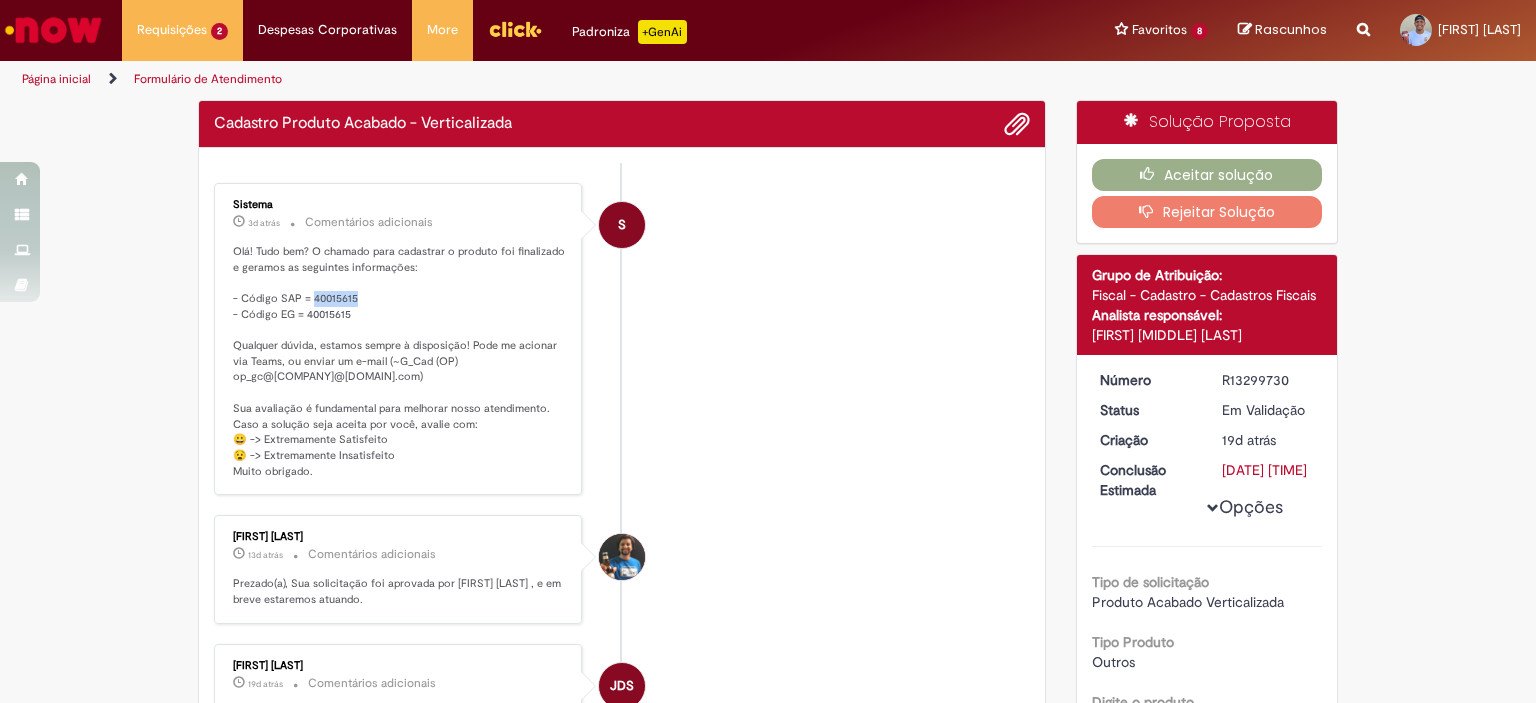 click on "Olá! Tudo bem? O chamado para cadastrar o produto foi finalizado e geramos as seguintes informações:
- Código SAP = [NUMBER]
- Código EG = [NUMBER]
Qualquer dúvida, estamos sempre à disposição! Pode me acionar via Teams, ou enviar um e-mail (~G_Cad (OP) op_gc@[DOMAIN])
Sua avaliação é fundamental para melhorar nosso atendimento.
Caso a solução seja aceita por você, avalie com:
😀 -> Extremamente Satisfeito
😧 -> Extremamente Insatisfeito
Muito obrigado." at bounding box center [399, 362] 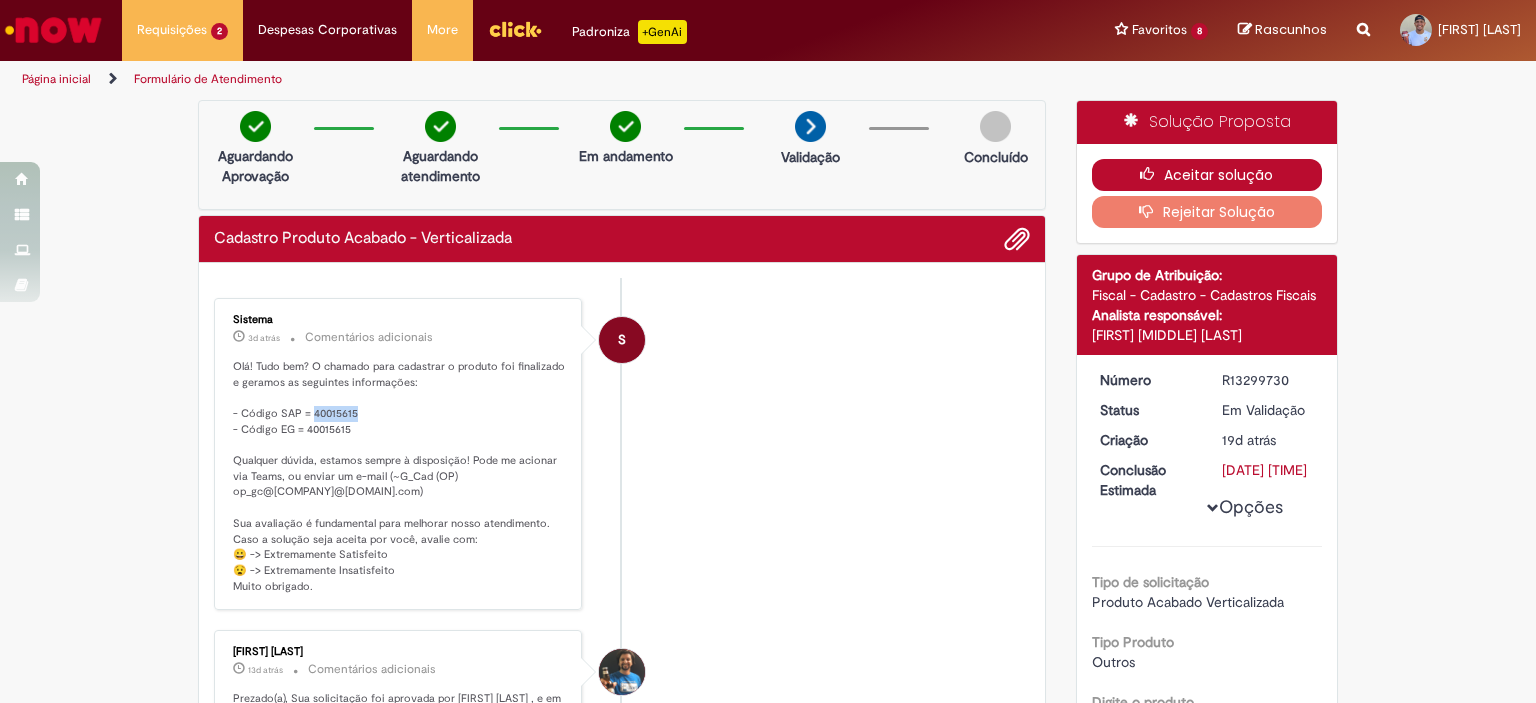 click on "Aceitar solução" at bounding box center (1207, 175) 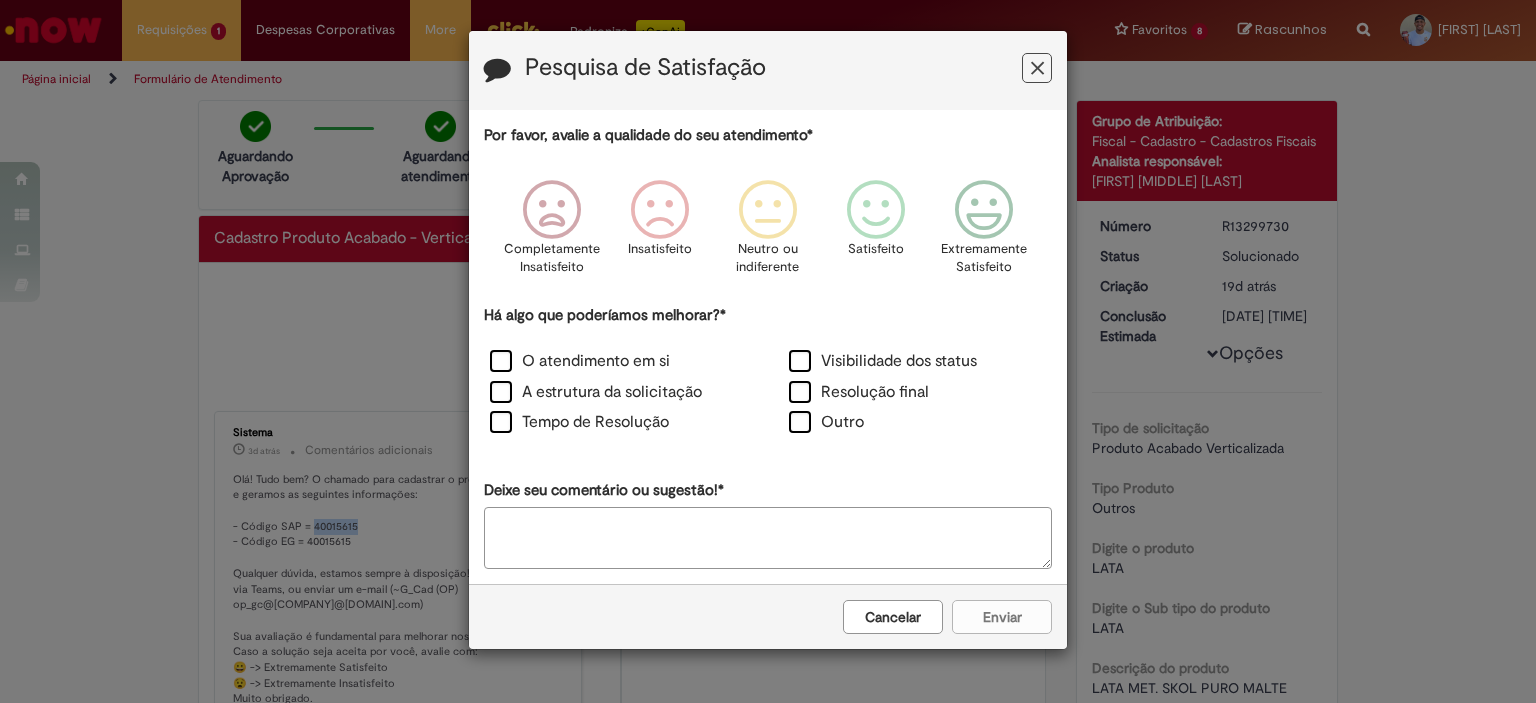 click at bounding box center (1037, 68) 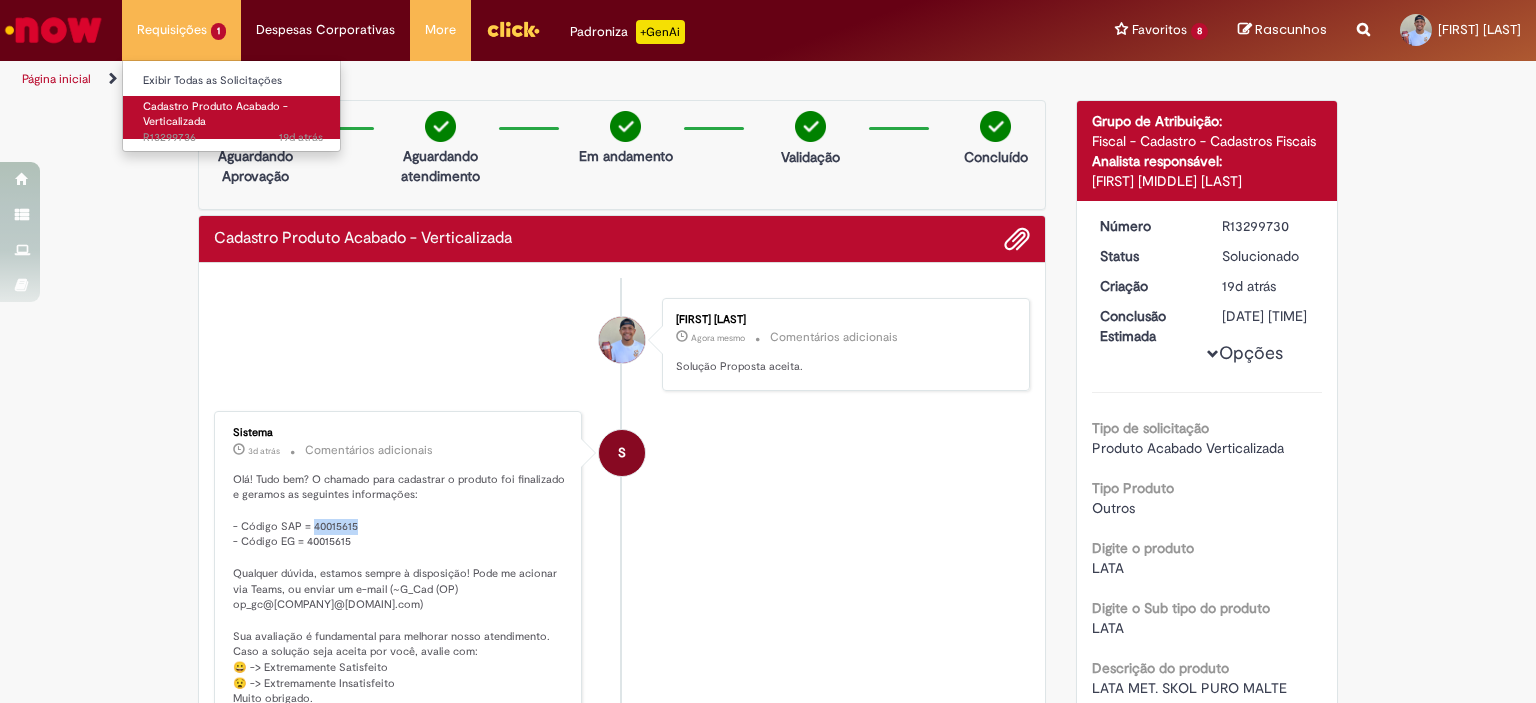 click on "Cadastro Produto Acabado - Verticalizada" at bounding box center (215, 114) 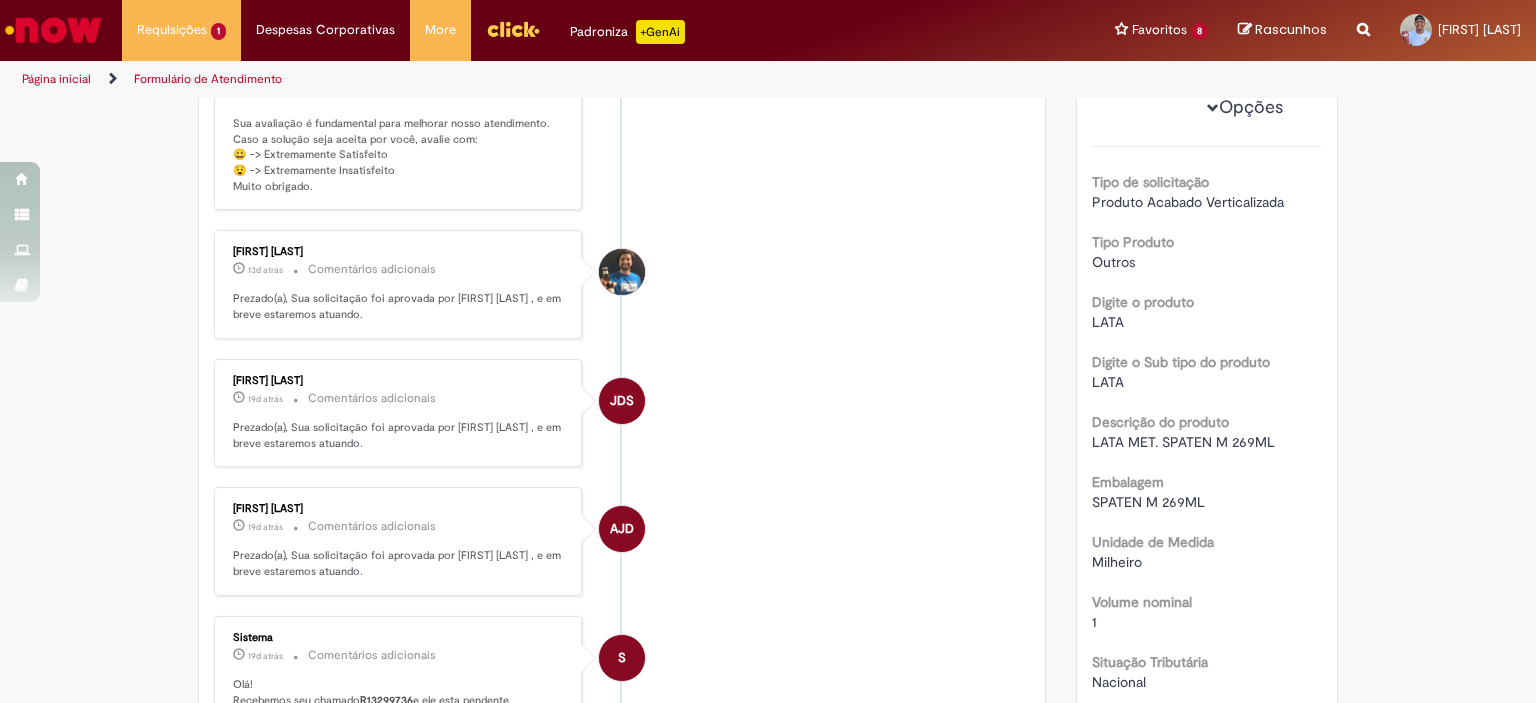 scroll, scrollTop: 0, scrollLeft: 0, axis: both 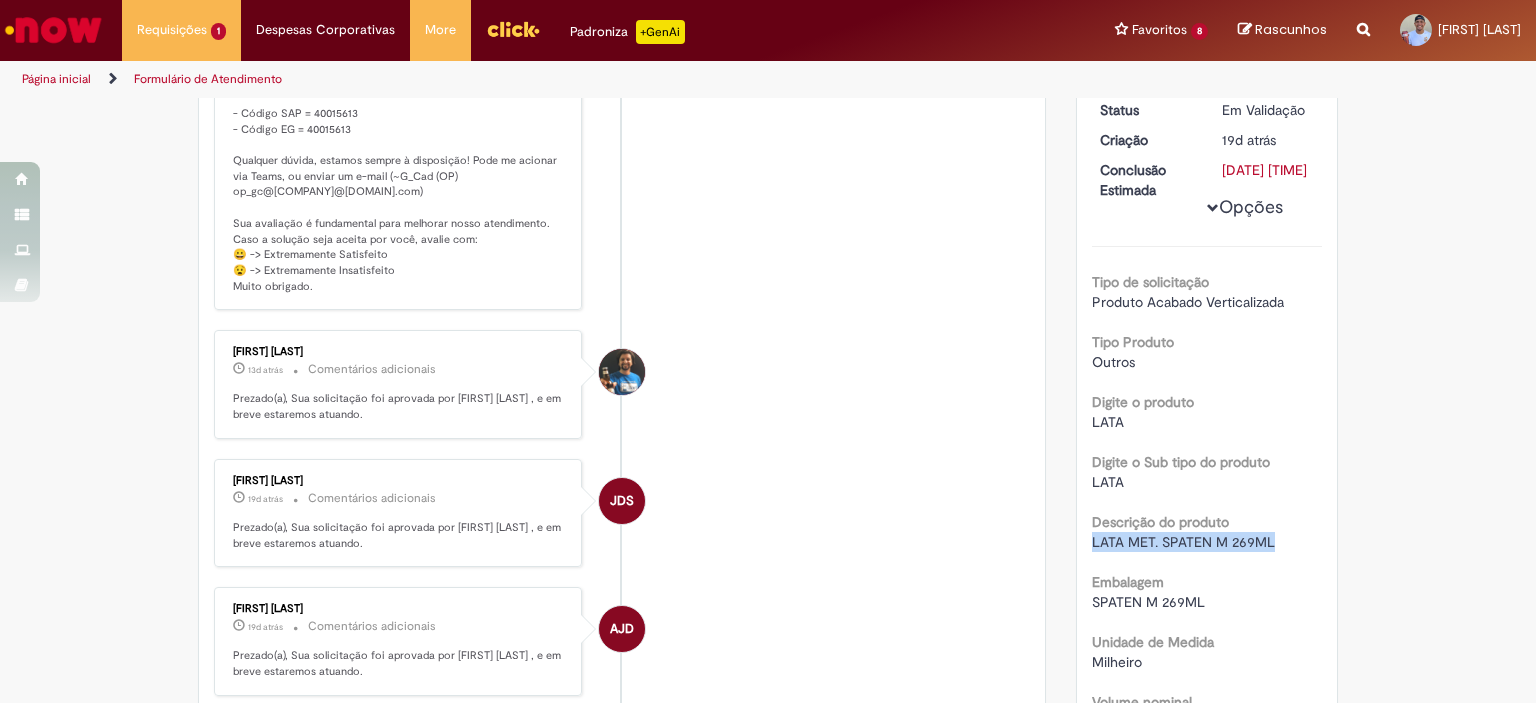 drag, startPoint x: 1264, startPoint y: 558, endPoint x: 1084, endPoint y: 555, distance: 180.025 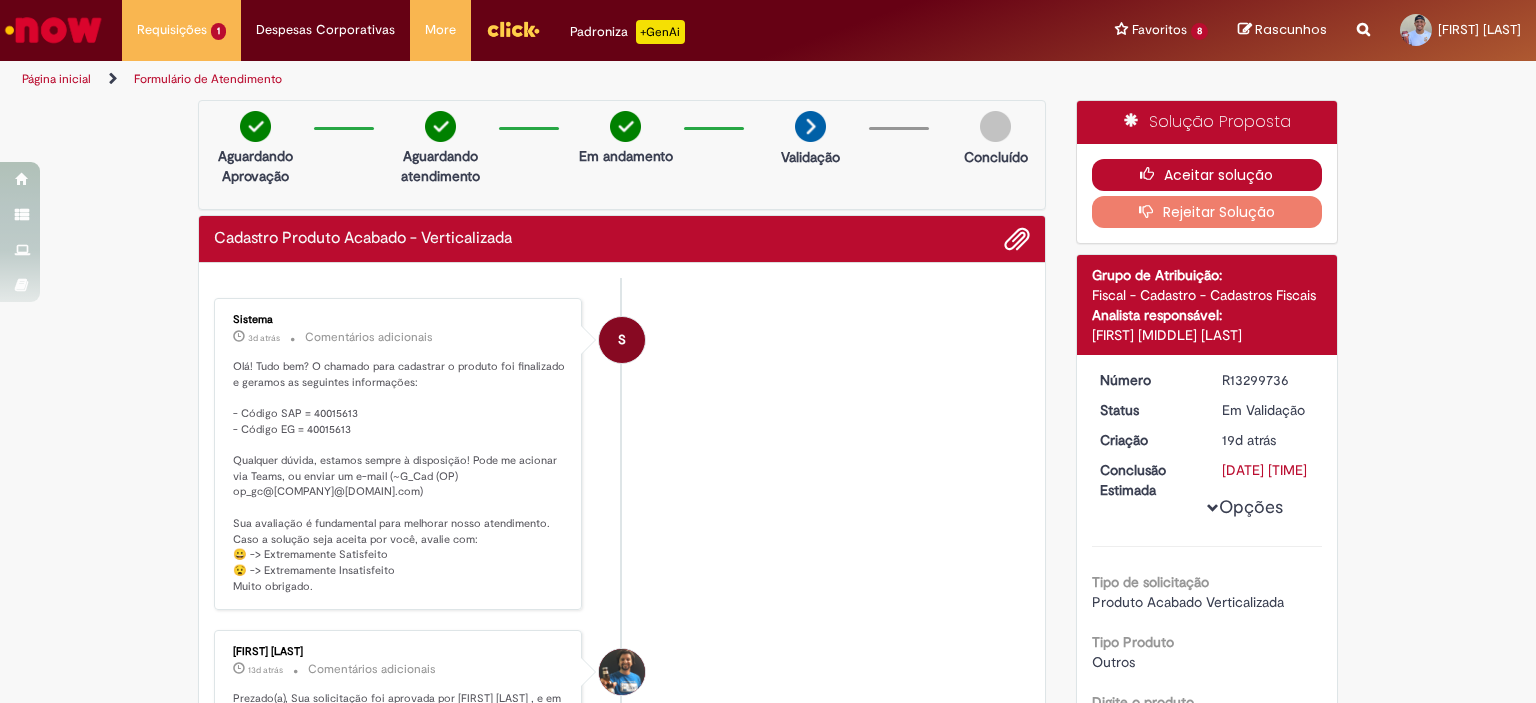 click on "Aceitar solução" at bounding box center (1207, 175) 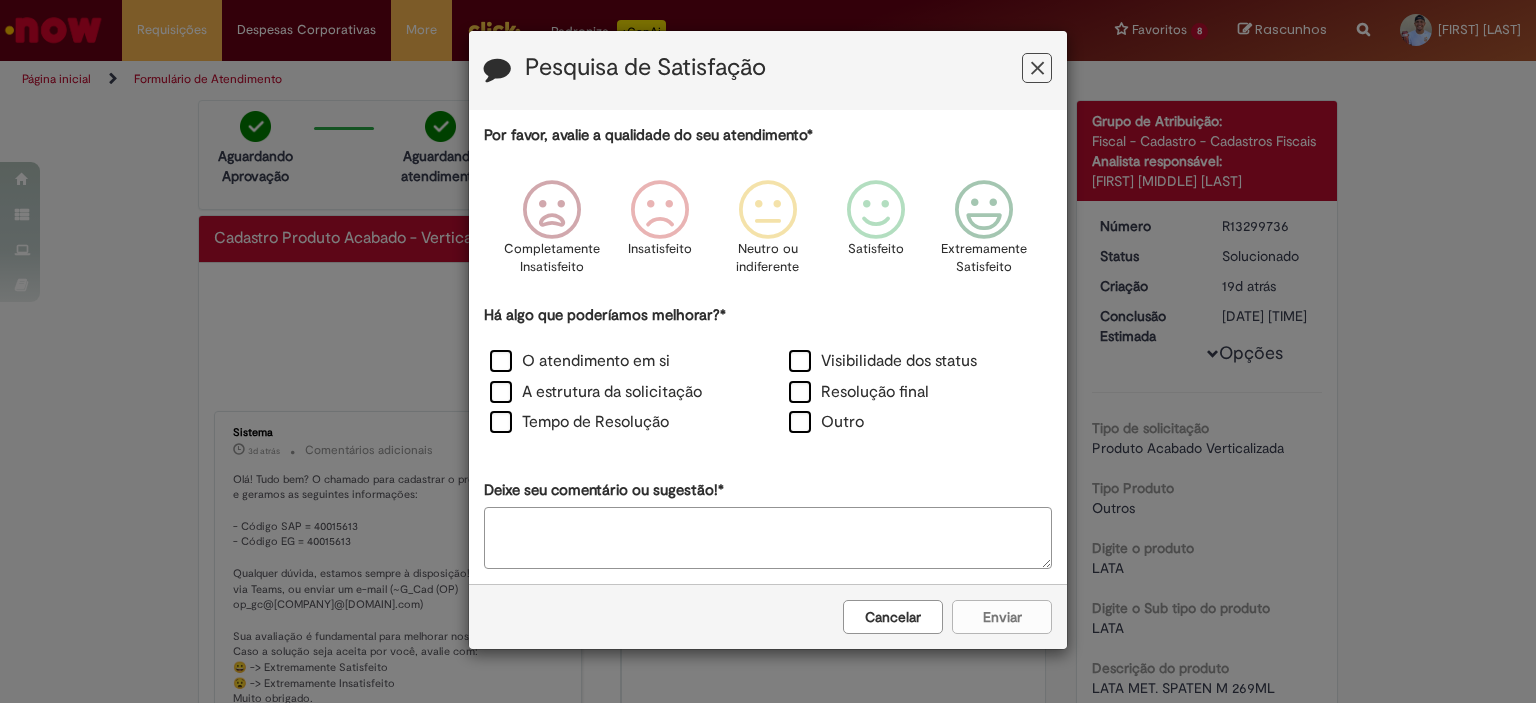 click at bounding box center [1037, 68] 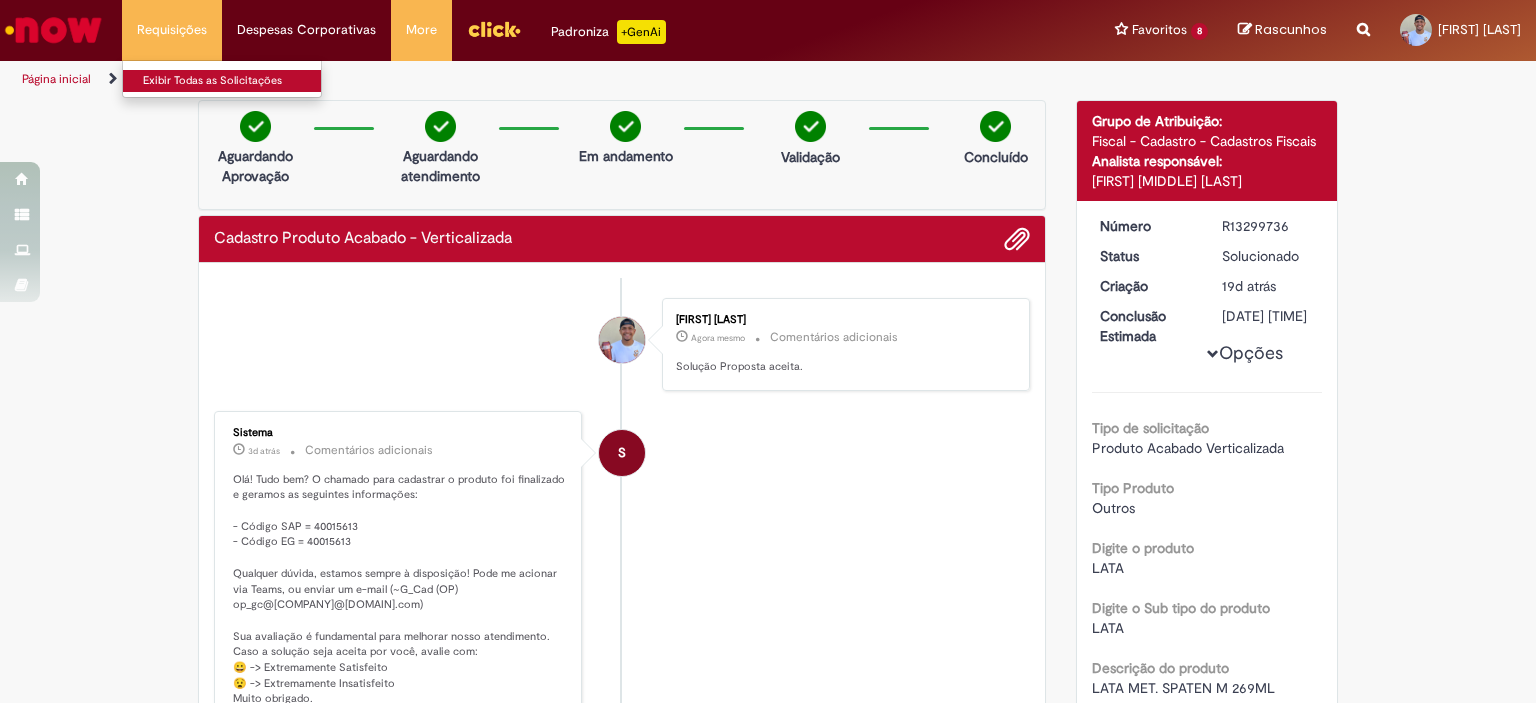 click on "Exibir Todas as Solicitações" at bounding box center (233, 81) 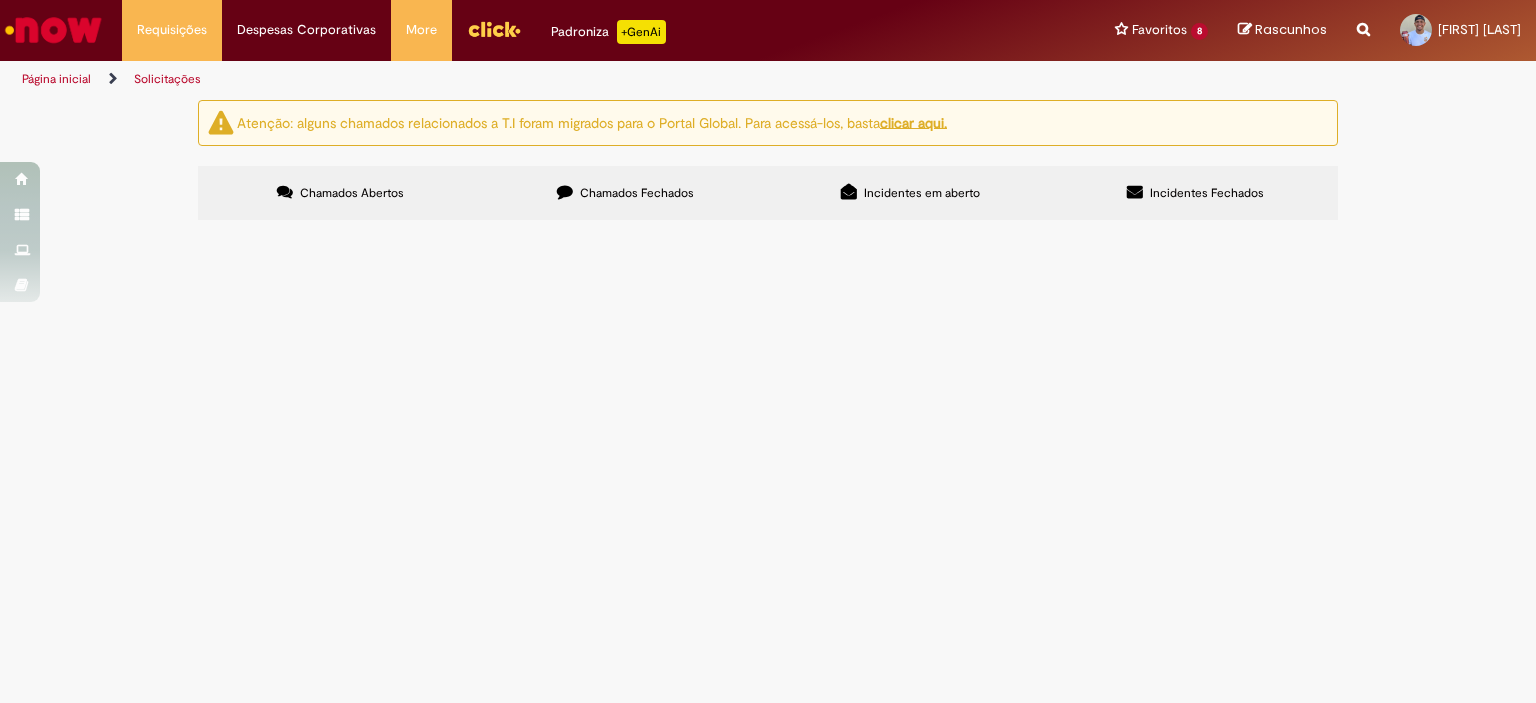 click on "Chamados Fechados" at bounding box center (625, 193) 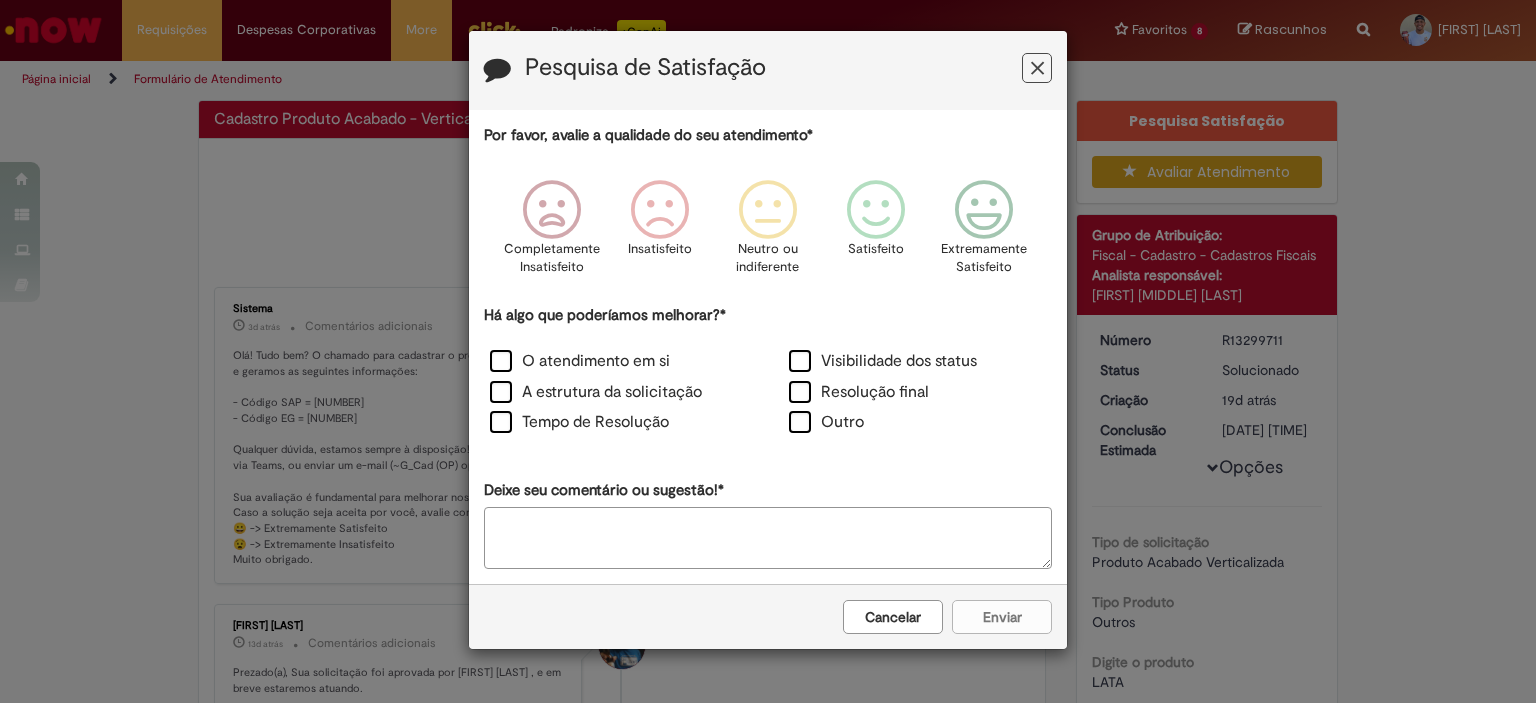 click on "Pesquisa de Satisfação
Por favor, avalie a qualidade do seu atendimento*
Completamente Insatisfeito
Insatisfeito
Neutro ou indiferente
Satisfeito
Extremamente Satisfeito
Há algo que poderíamos melhorar?*
O atendimento em si
Visibilidade dos status
A estrutura da solicitação
Resolução final
Tempo de Resolução
Outro
Deixe seu comentário ou sugestão!*
Cancelar   Enviar" at bounding box center [768, 351] 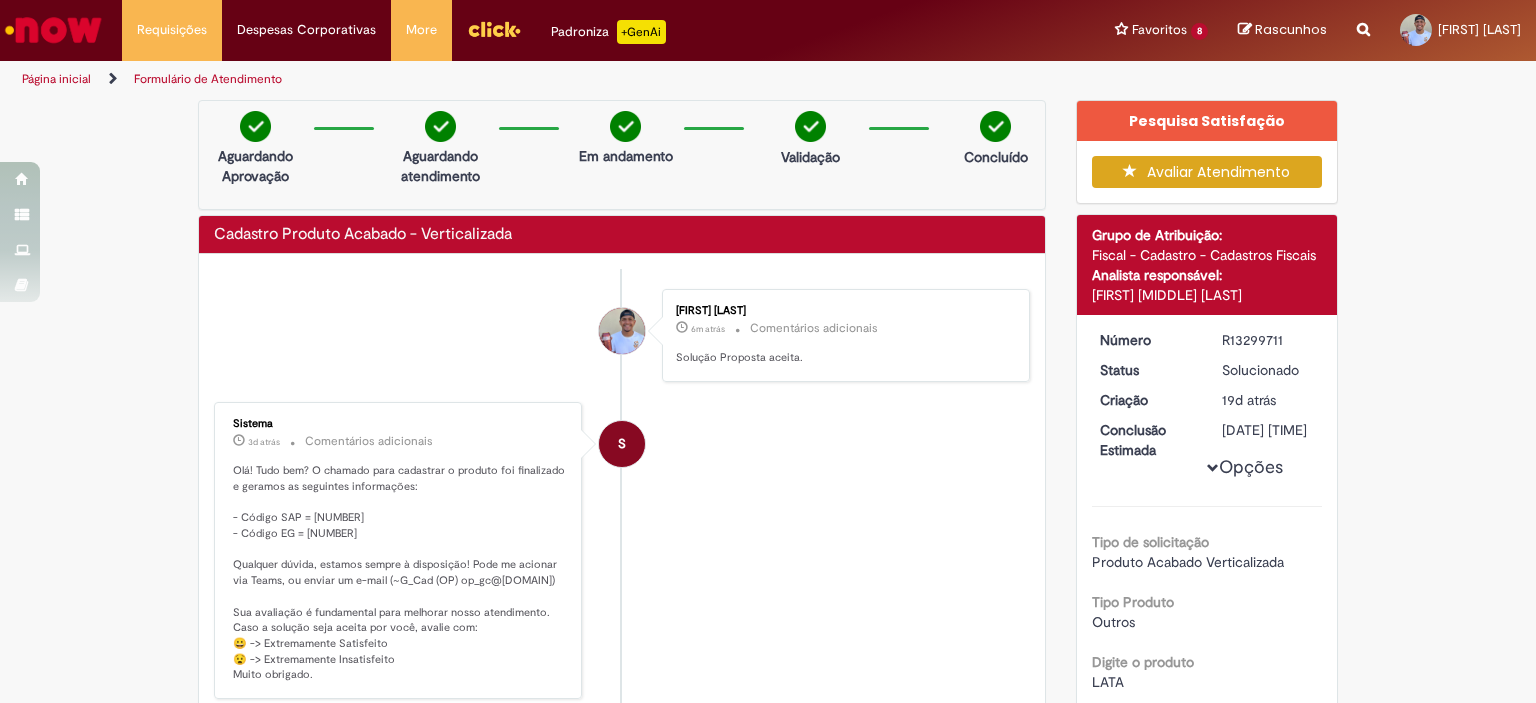 click on "Olá! Tudo bem? O chamado para cadastrar o produto foi finalizado e geramos as seguintes informações:
- Código SAP = 40015611
- Código EG = 40015611
Qualquer dúvida, estamos sempre à disposição! Pode me acionar via Teams, ou enviar um e-mail (~G_Cad (OP) op_gc@[COMPANY]@[DOMAIN].com)
Sua avaliação é fundamental para melhorar nosso atendimento.
Caso a solução seja aceita por você, avalie com:
😀 -> Extremamente Satisfeito
😧 -> Extremamente Insatisfeito
Muito obrigado." at bounding box center [399, 573] 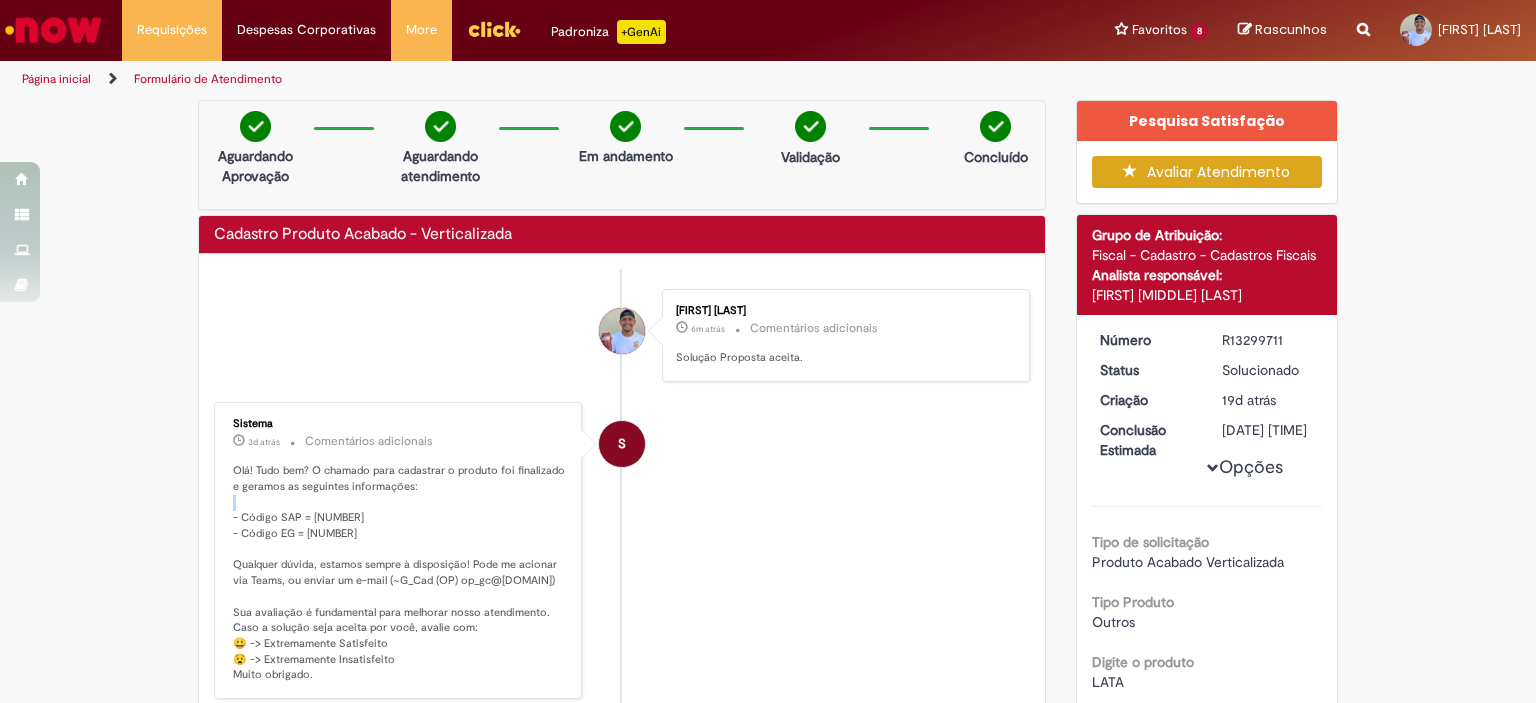 click on "Olá! Tudo bem? O chamado para cadastrar o produto foi finalizado e geramos as seguintes informações:
- Código SAP = 40015611
- Código EG = 40015611
Qualquer dúvida, estamos sempre à disposição! Pode me acionar via Teams, ou enviar um e-mail (~G_Cad (OP) op_gc@[COMPANY]@[DOMAIN].com)
Sua avaliação é fundamental para melhorar nosso atendimento.
Caso a solução seja aceita por você, avalie com:
😀 -> Extremamente Satisfeito
😧 -> Extremamente Insatisfeito
Muito obrigado." at bounding box center [399, 573] 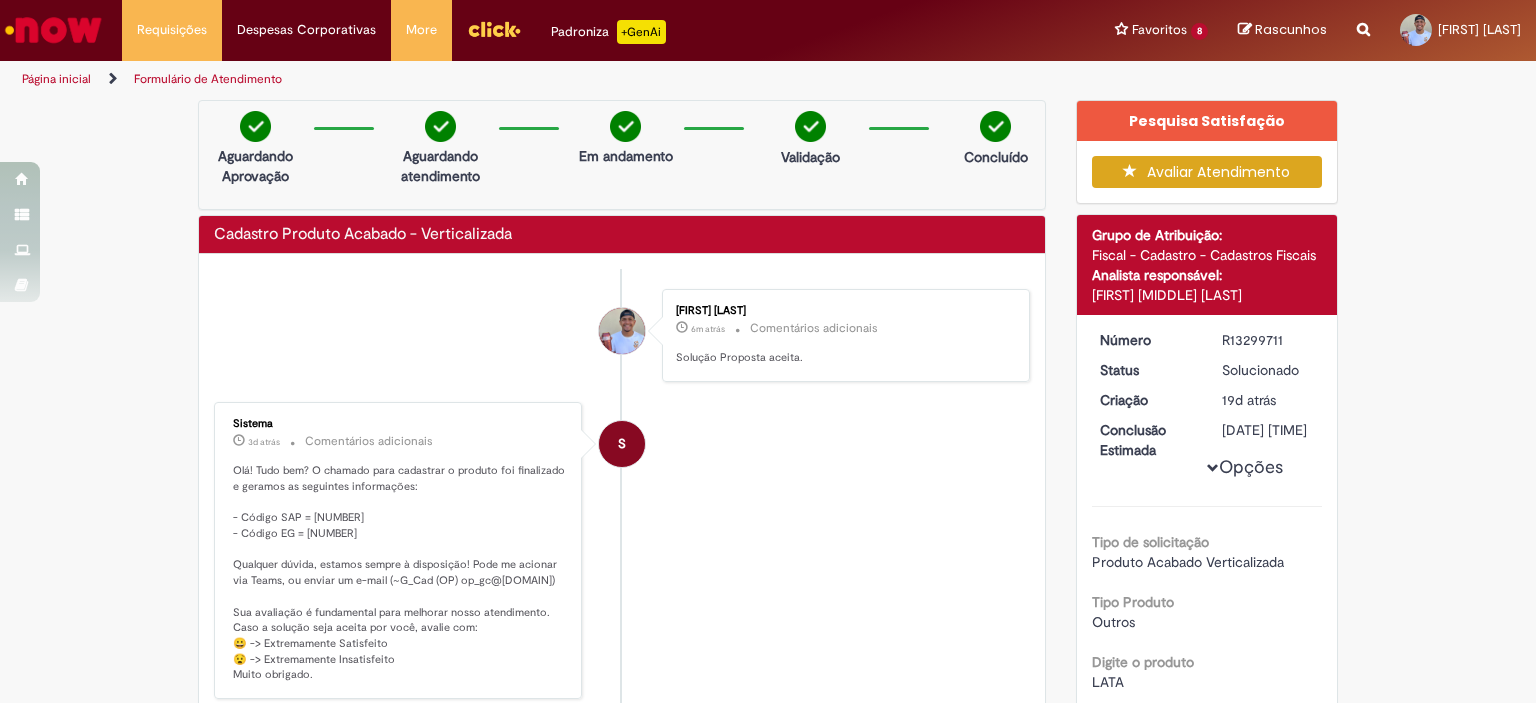 click on "Verificar Código de Barras
Aguardando Aprovação
Aguardando atendimento
Em andamento
Validação
Concluído
Cadastro Produto Acabado - Verticalizada
Enviar
[FIRST] [LAST]
6m atrás 6 minutos atrás     Comentários adicionais
Solução Proposta aceita.
S" at bounding box center (768, 1266) 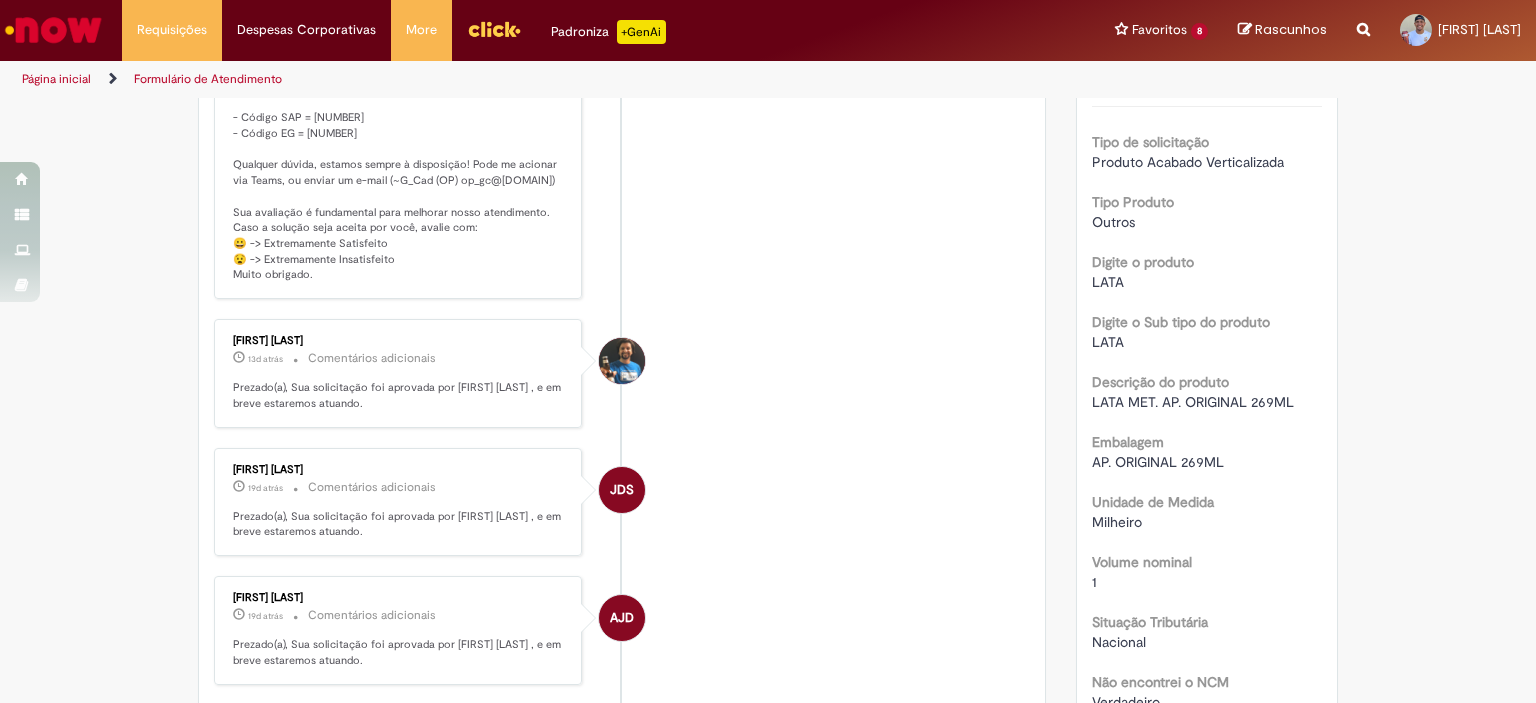 click on "LATA MET. AP. ORIGINAL 269ML" at bounding box center [1193, 402] 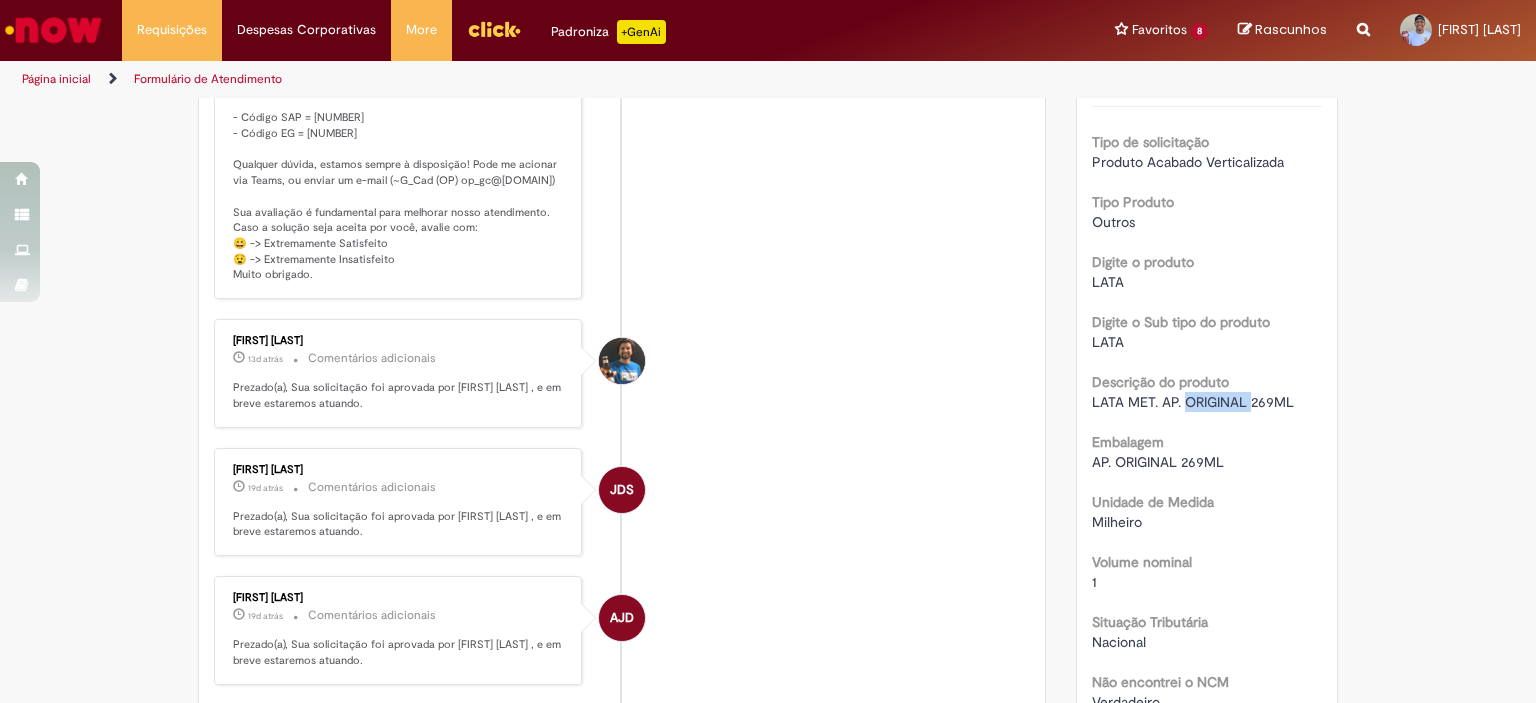 click on "LATA MET. AP. ORIGINAL 269ML" at bounding box center (1193, 402) 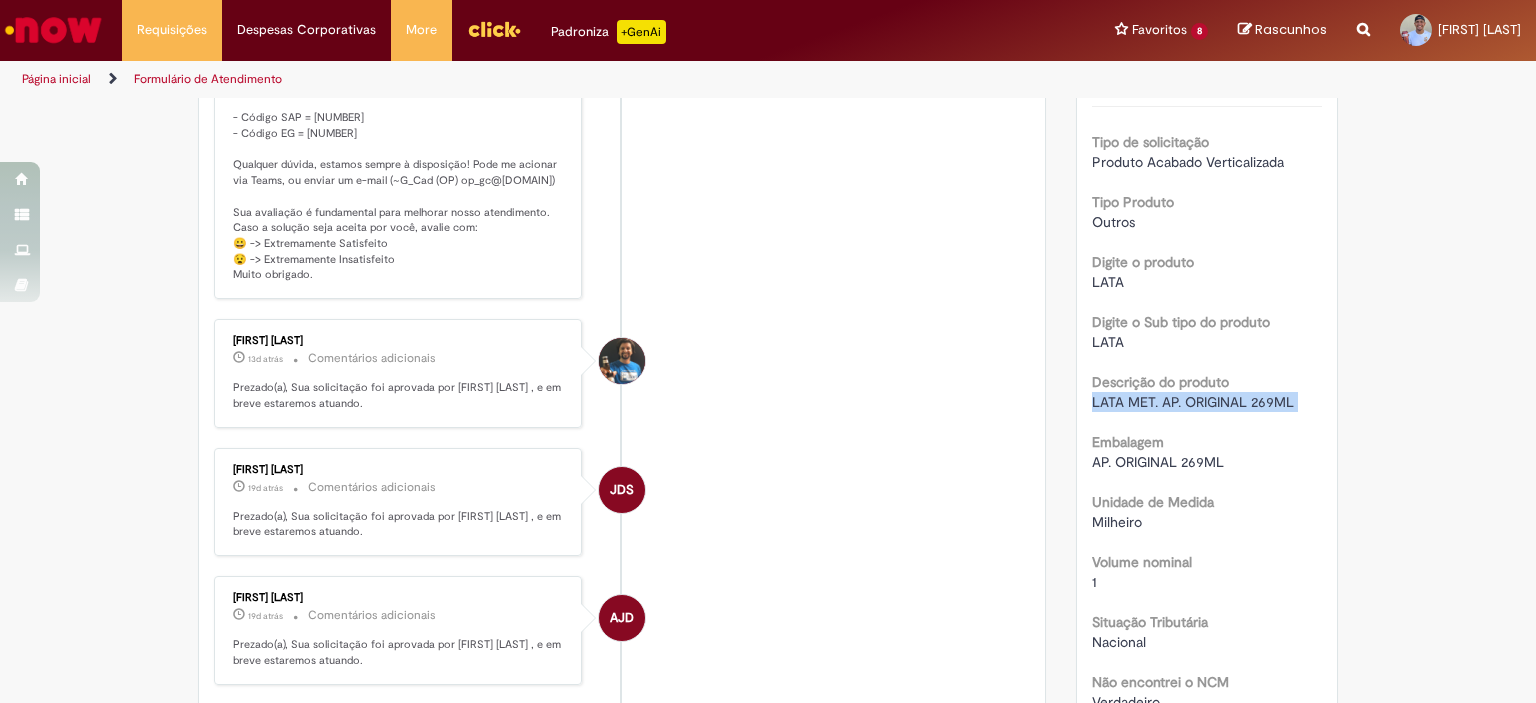 click on "LATA MET. AP. ORIGINAL 269ML" at bounding box center [1193, 402] 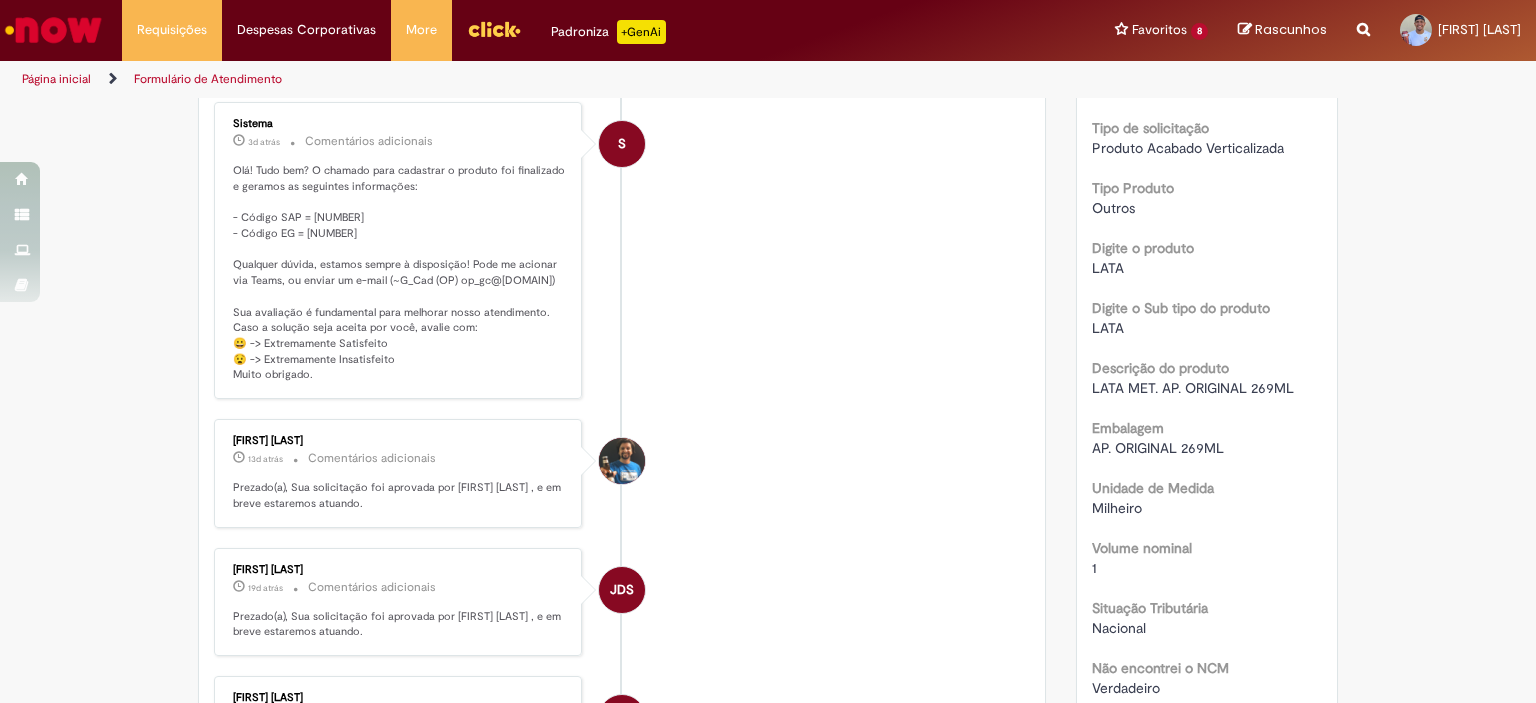 scroll, scrollTop: 0, scrollLeft: 0, axis: both 